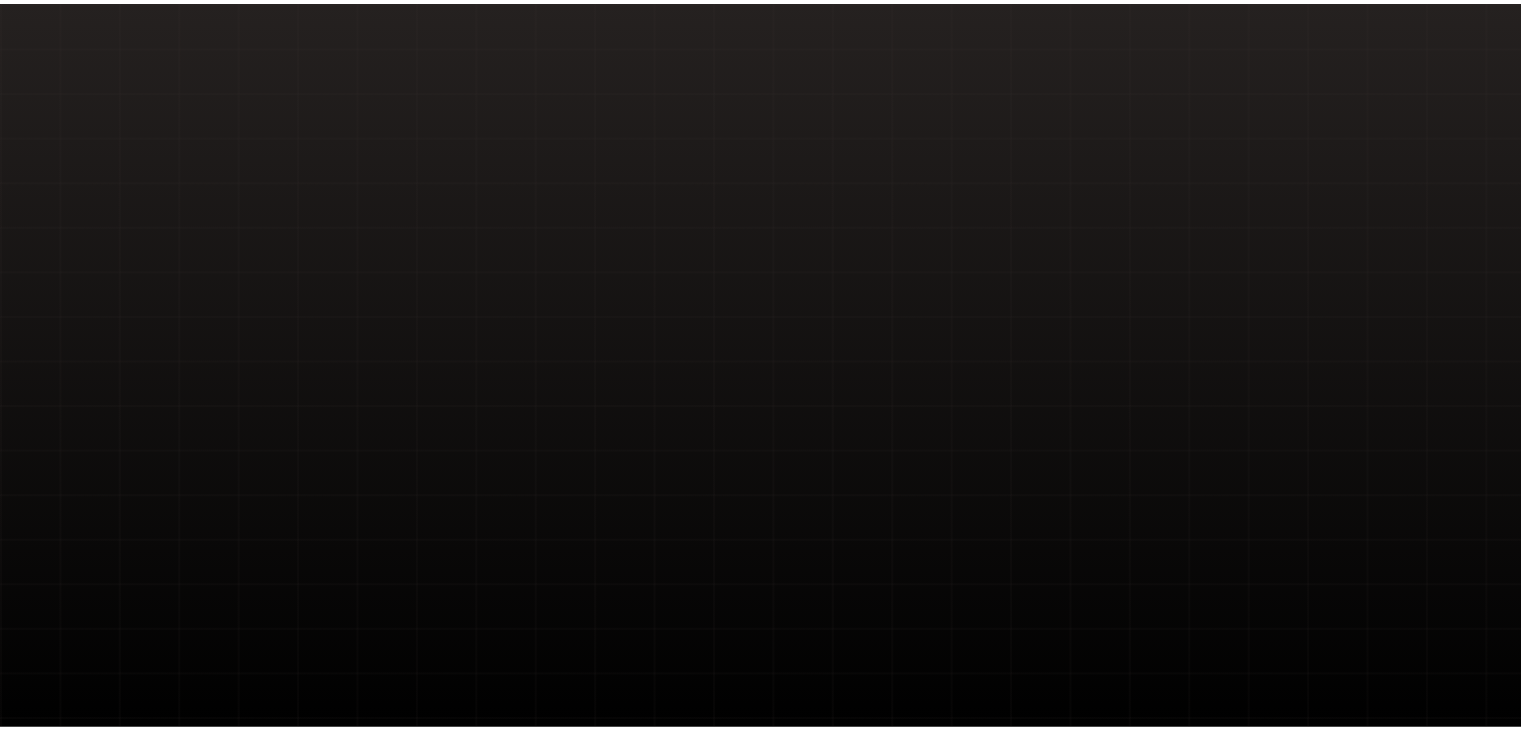 scroll, scrollTop: 0, scrollLeft: 0, axis: both 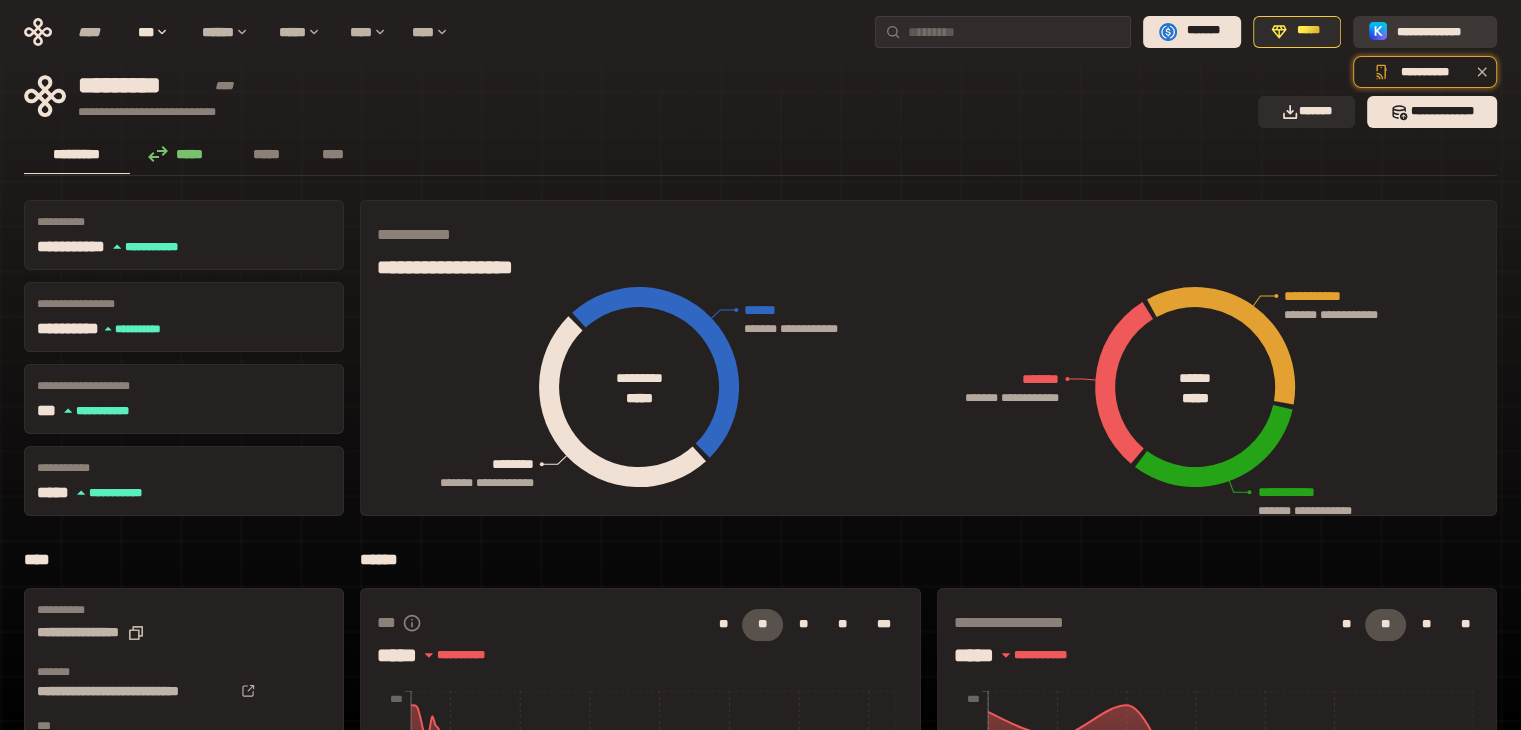 click on "**********" at bounding box center (1439, 31) 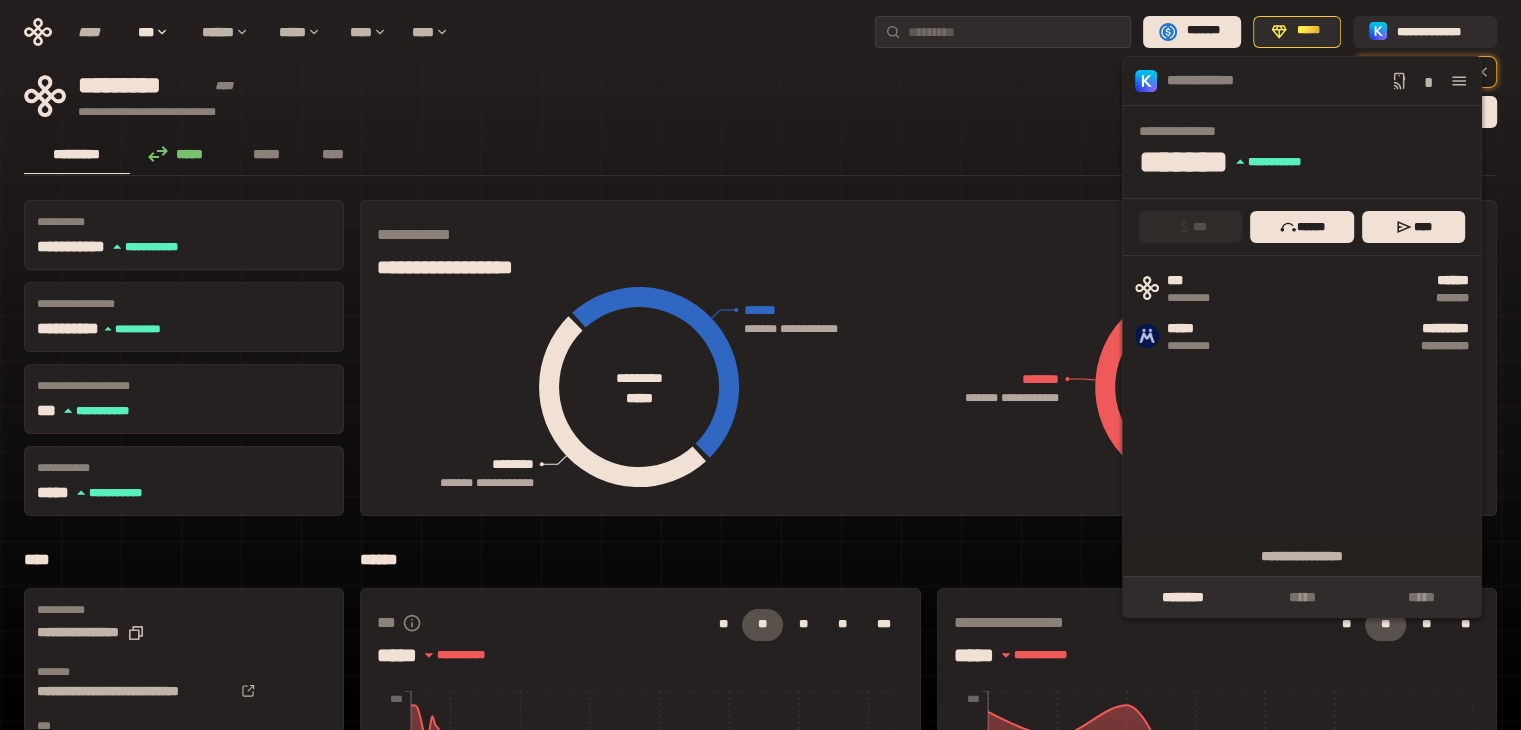click 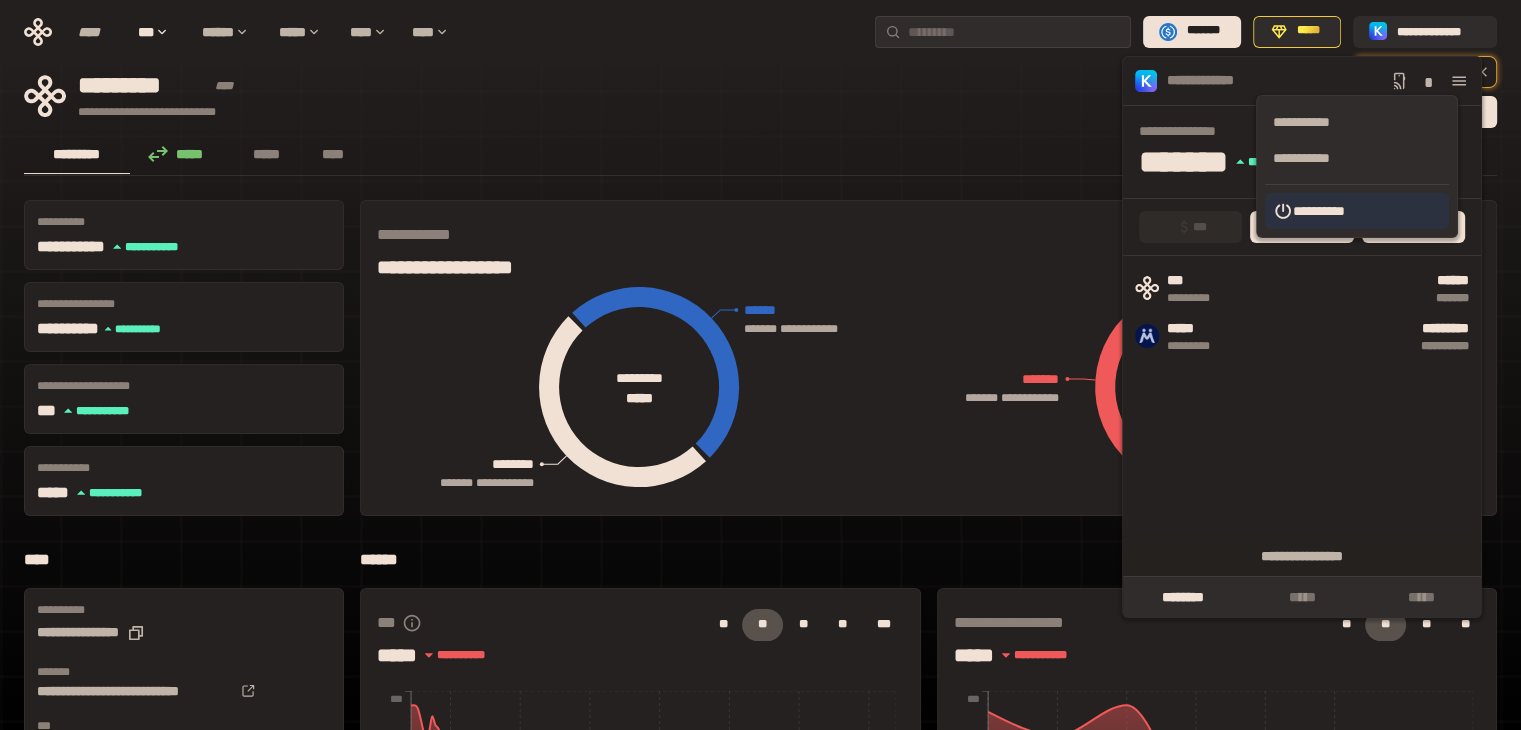 click on "**********" at bounding box center (1357, 211) 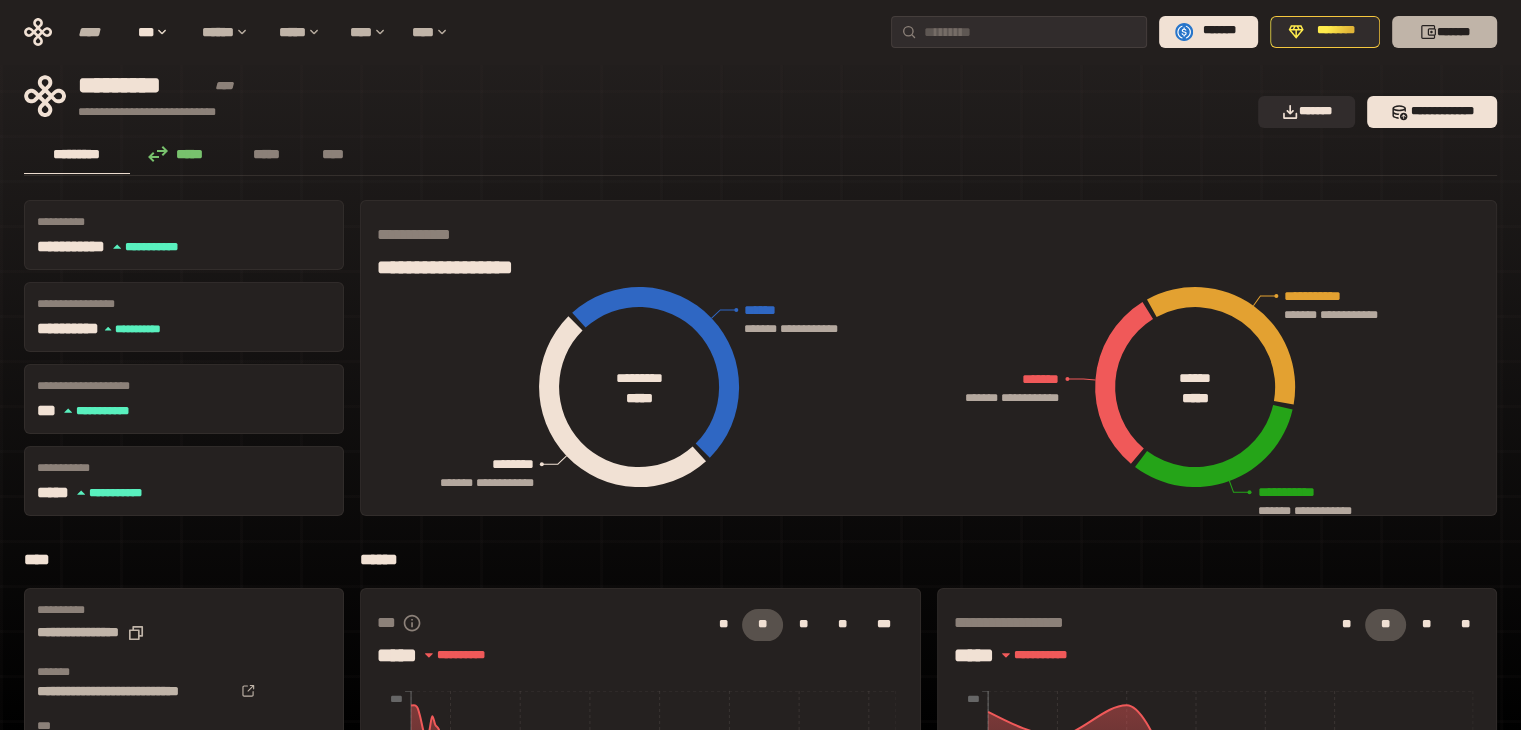 click on "*******" at bounding box center (1444, 32) 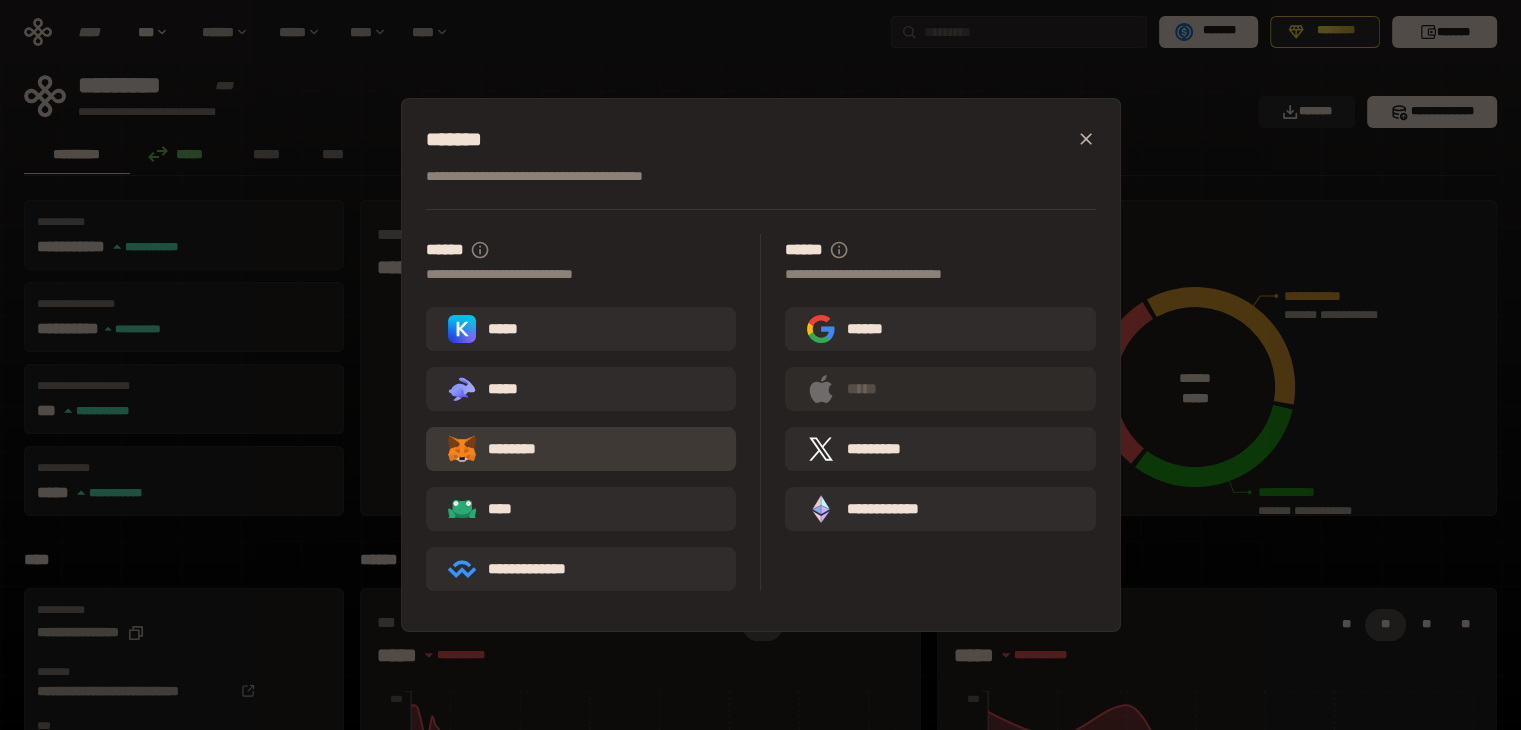 click on "********" at bounding box center (581, 449) 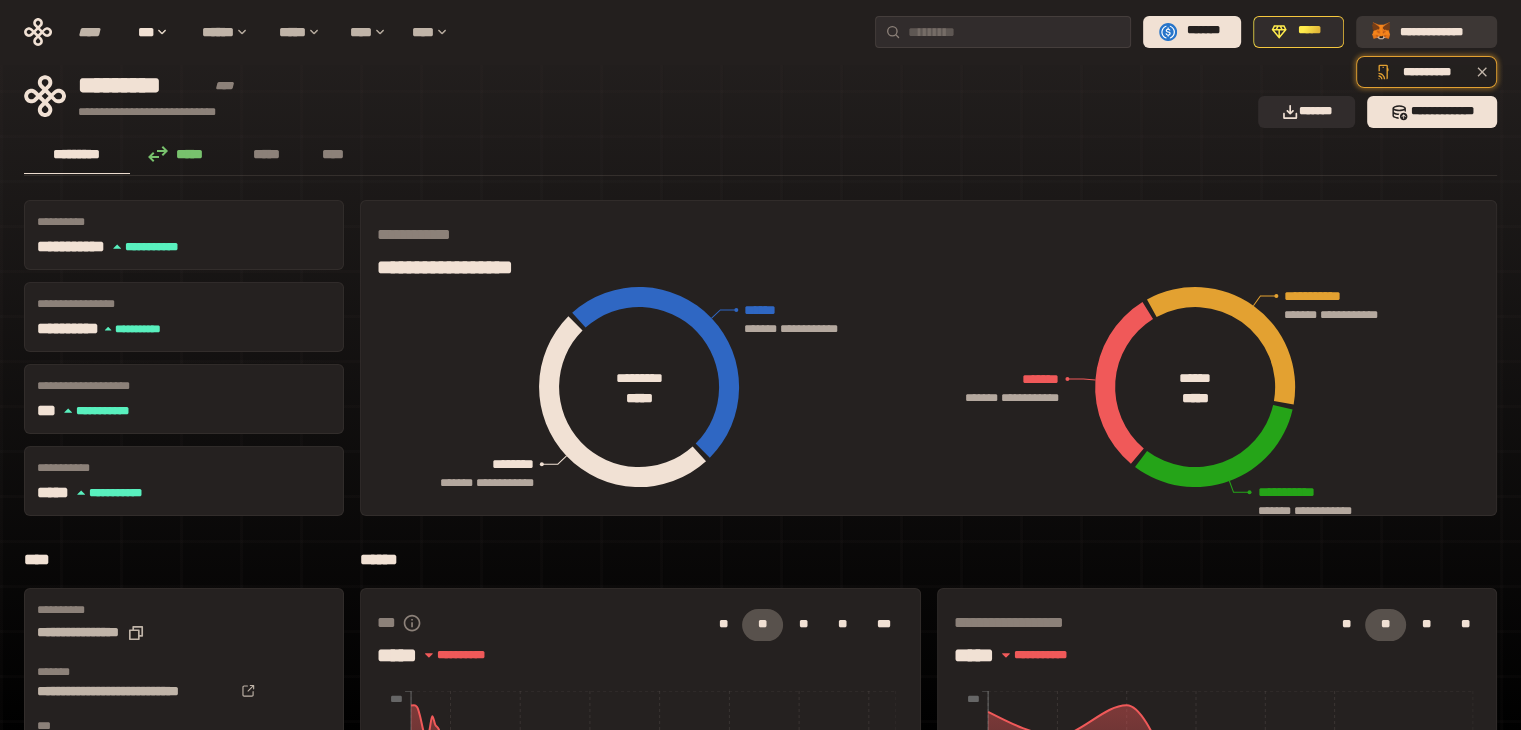 click at bounding box center [1382, 32] 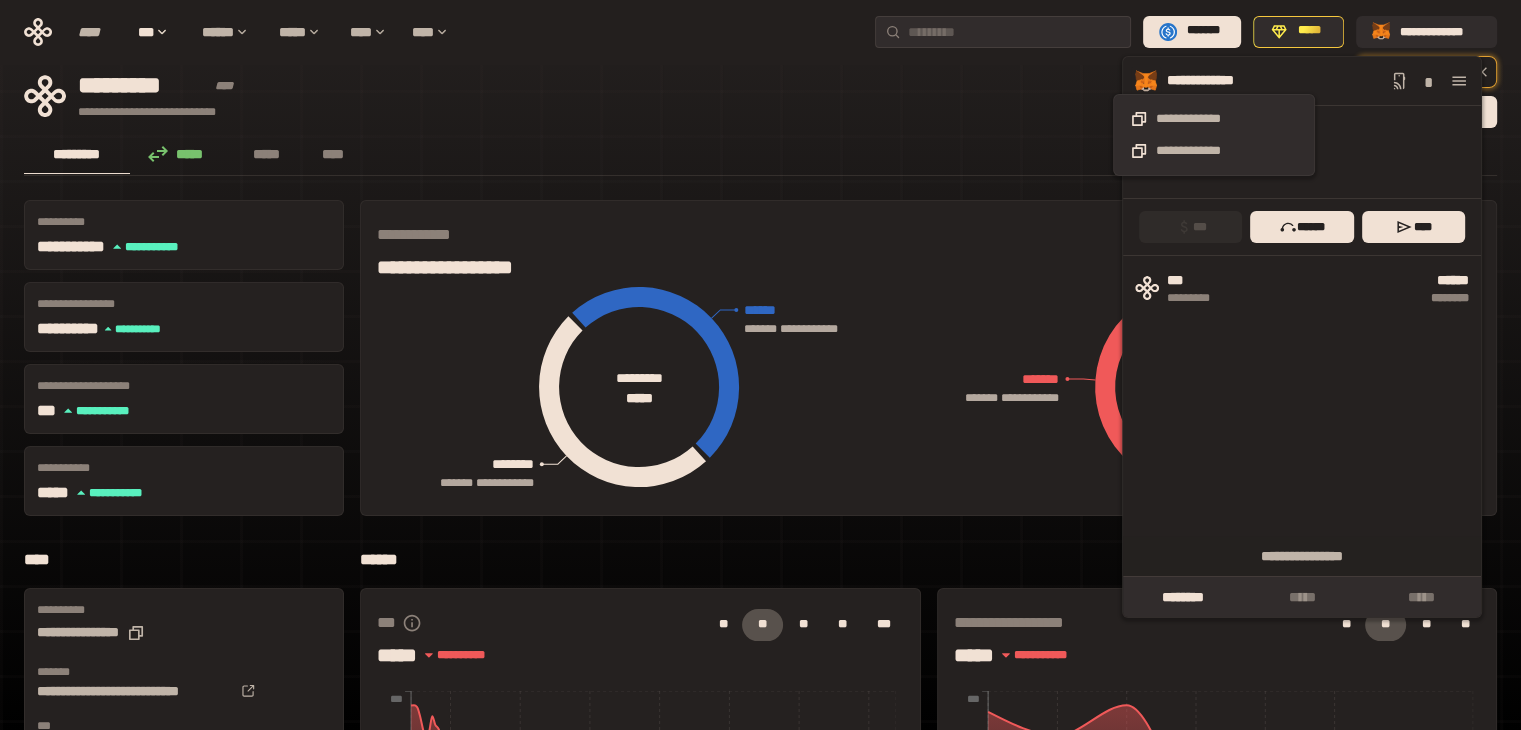click on "**********" at bounding box center (1214, 81) 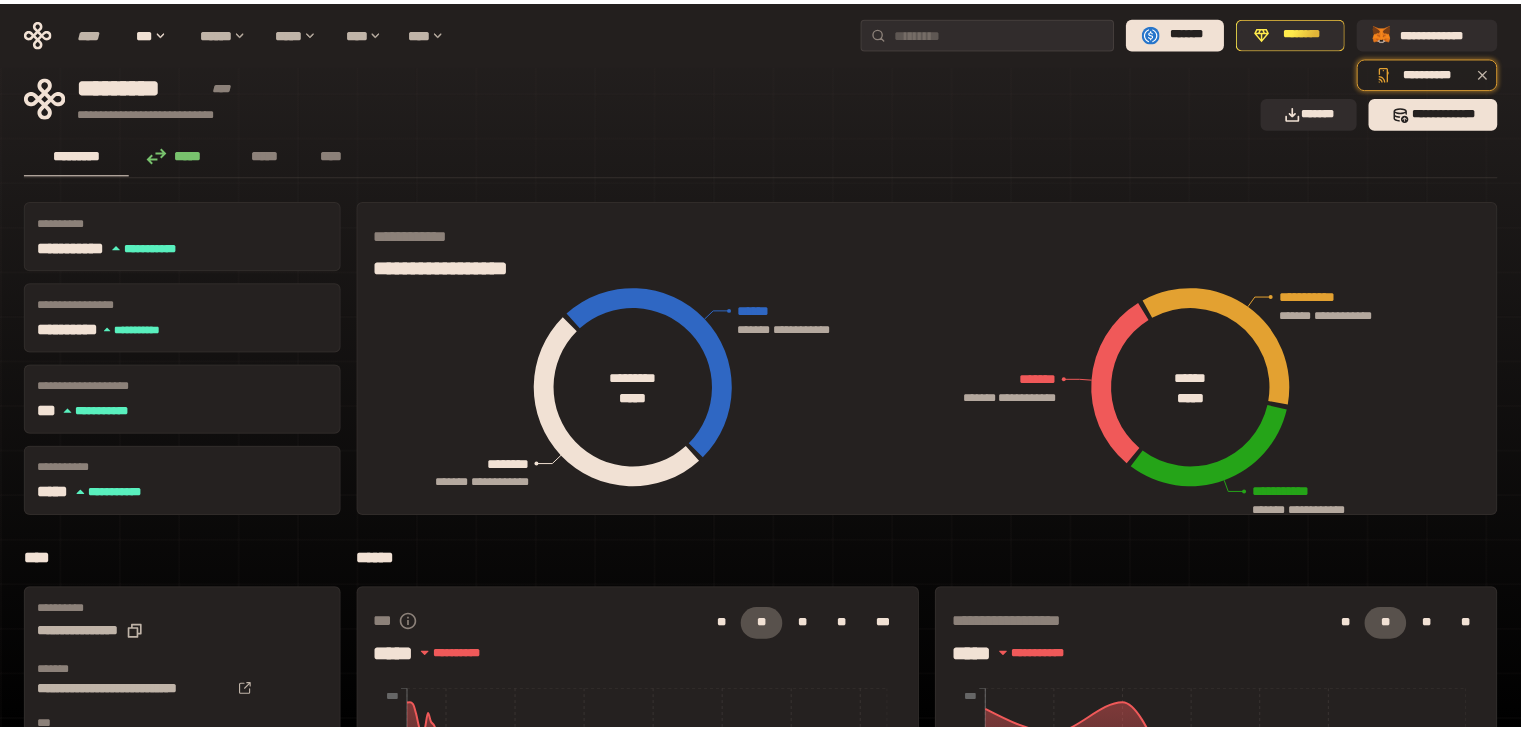 scroll, scrollTop: 0, scrollLeft: 0, axis: both 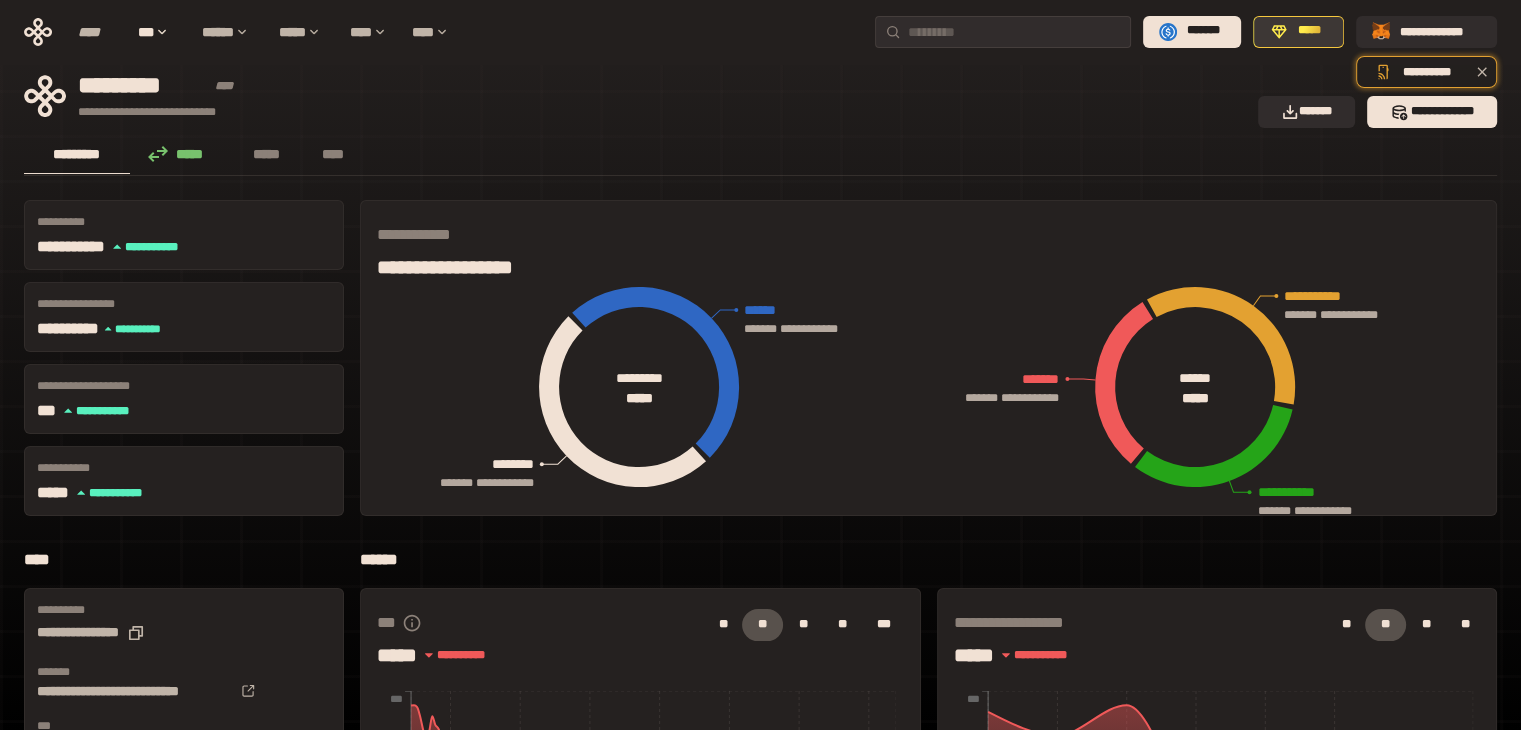 click on "*****" at bounding box center (1298, 32) 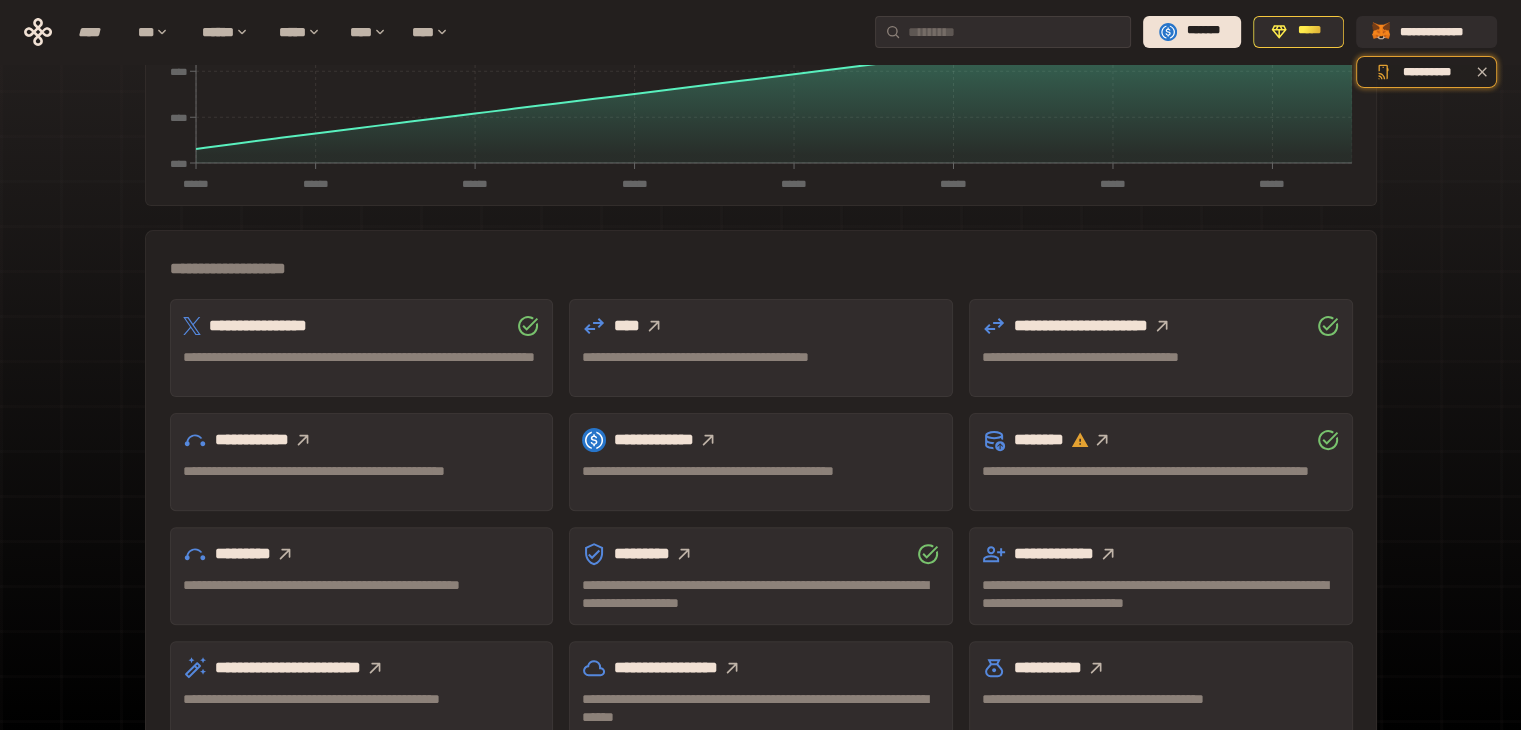 scroll, scrollTop: 547, scrollLeft: 0, axis: vertical 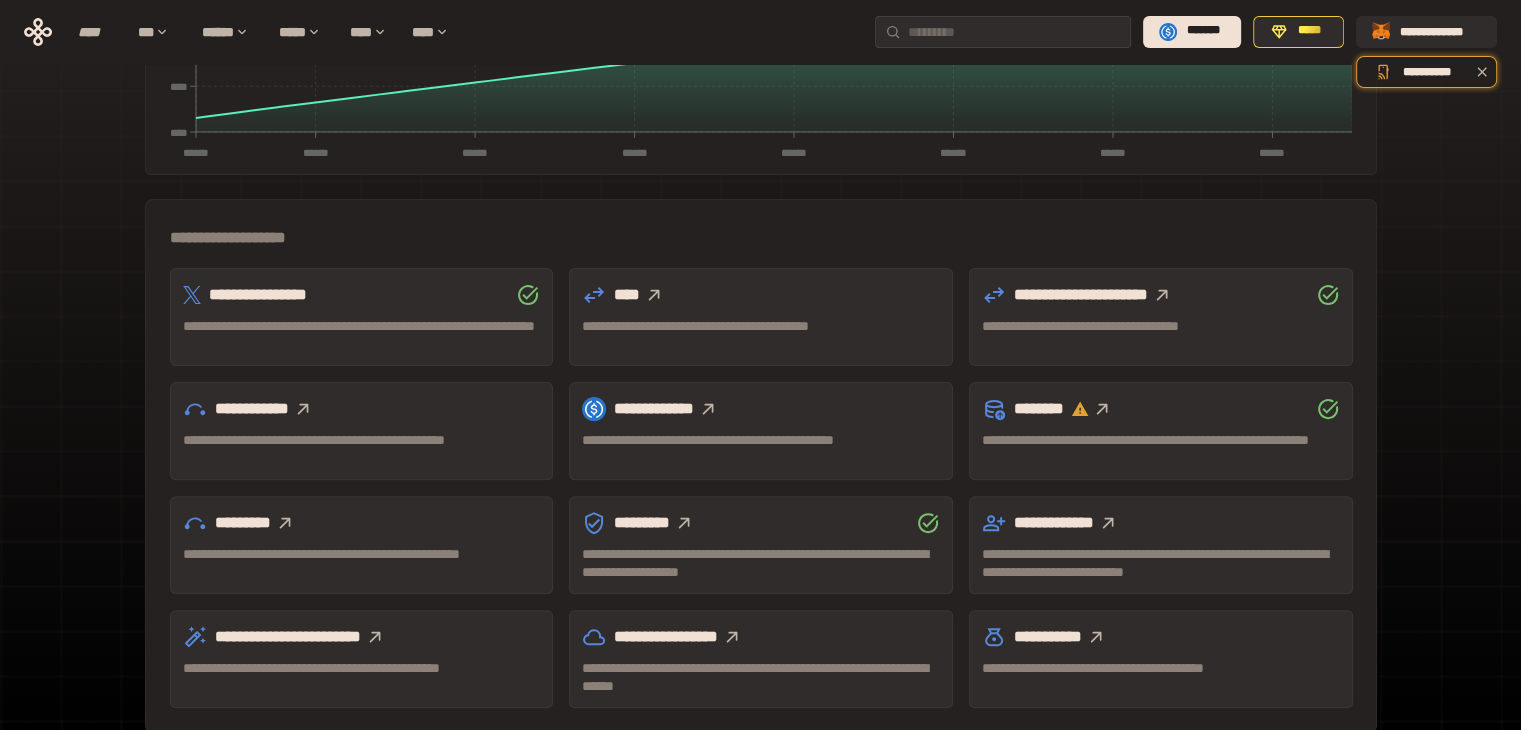 click on "**********" at bounding box center [761, 317] 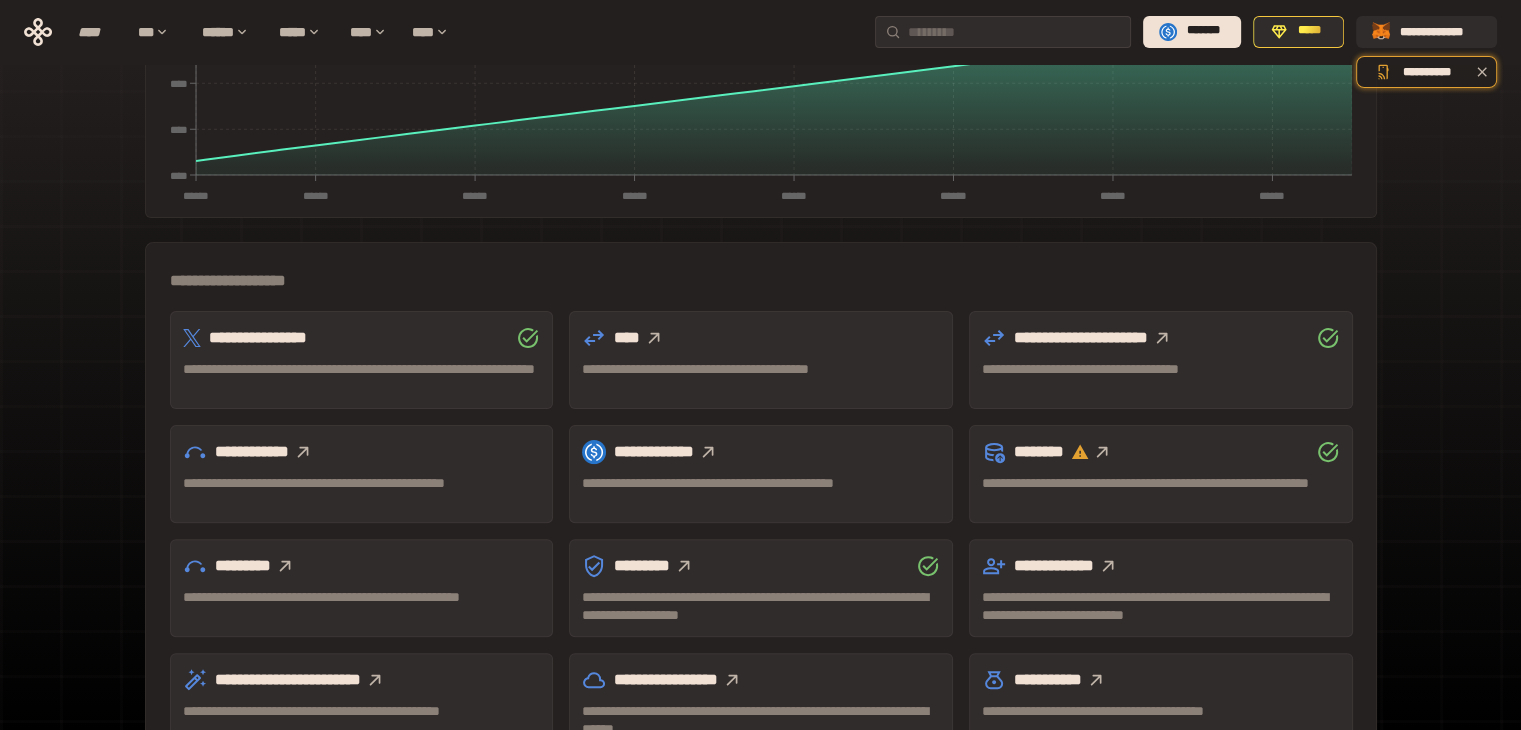 scroll, scrollTop: 20, scrollLeft: 0, axis: vertical 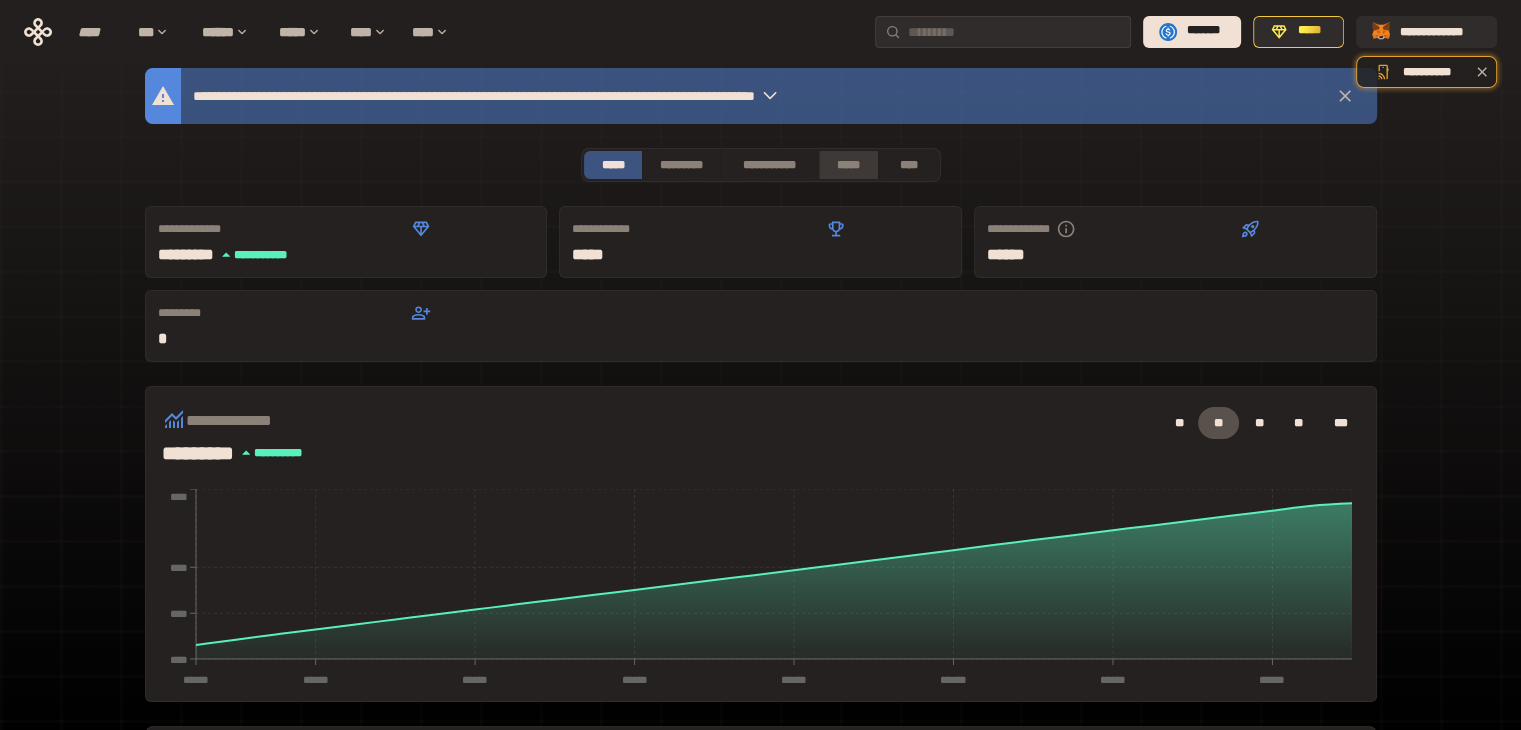 click on "*****" at bounding box center (849, 165) 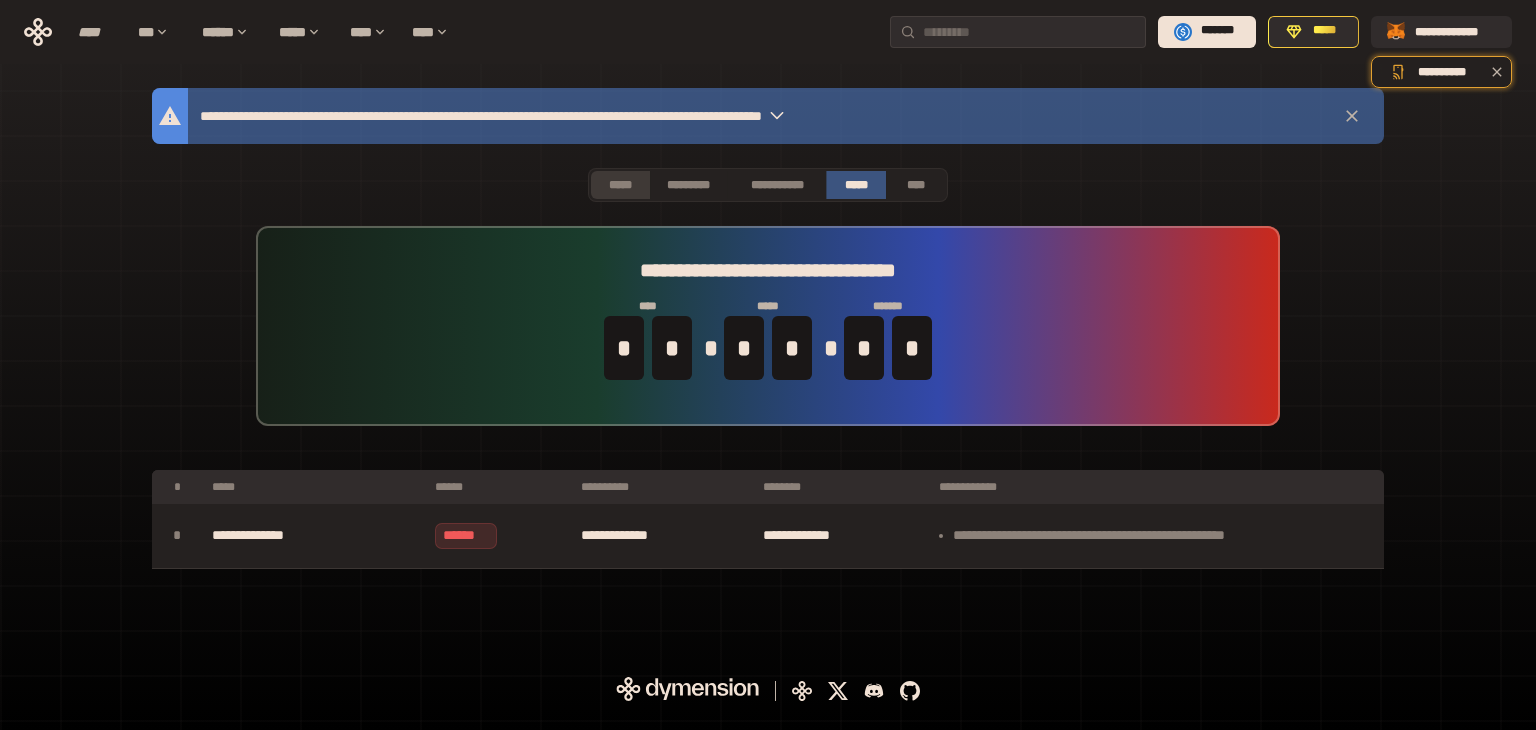 click on "*****" at bounding box center (620, 185) 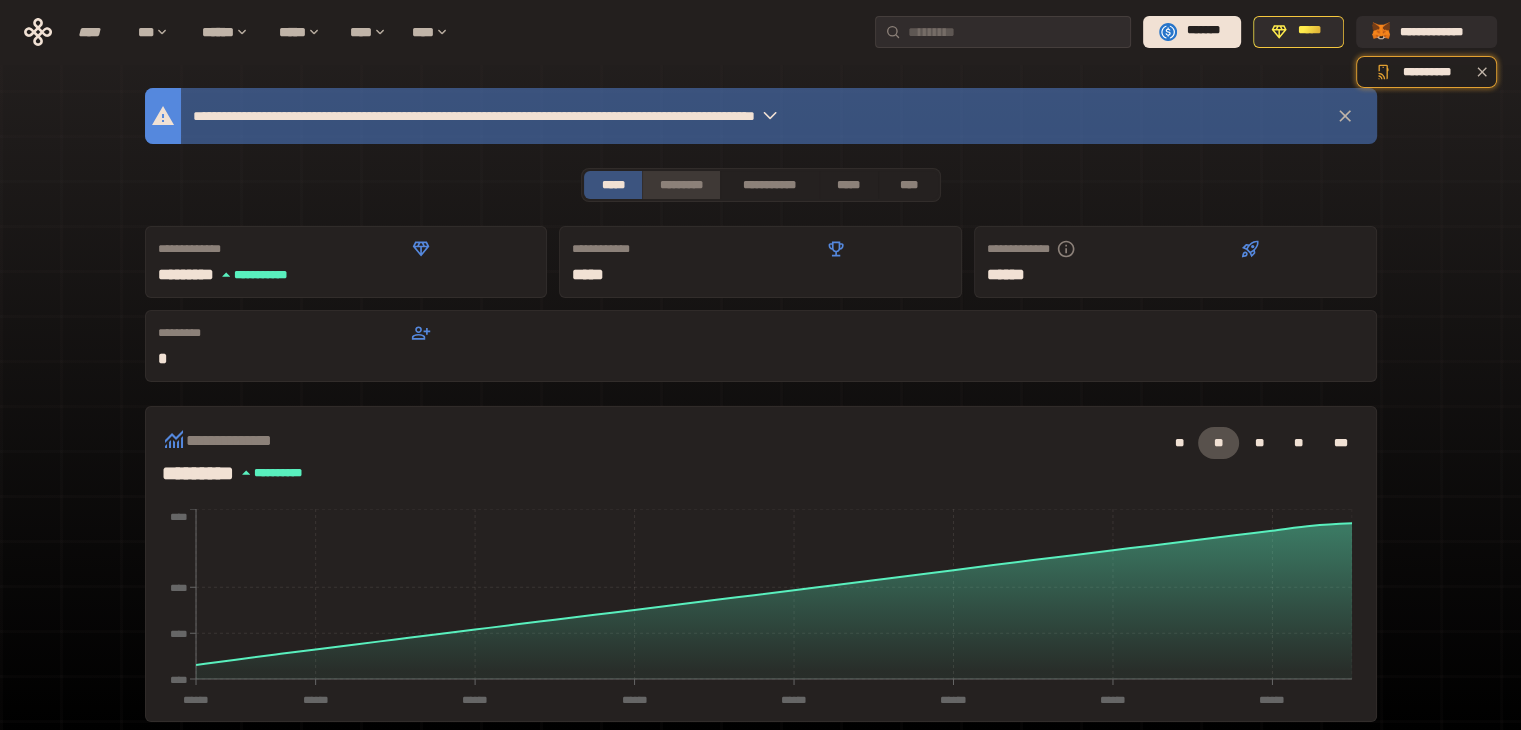 click on "*********" at bounding box center (680, 185) 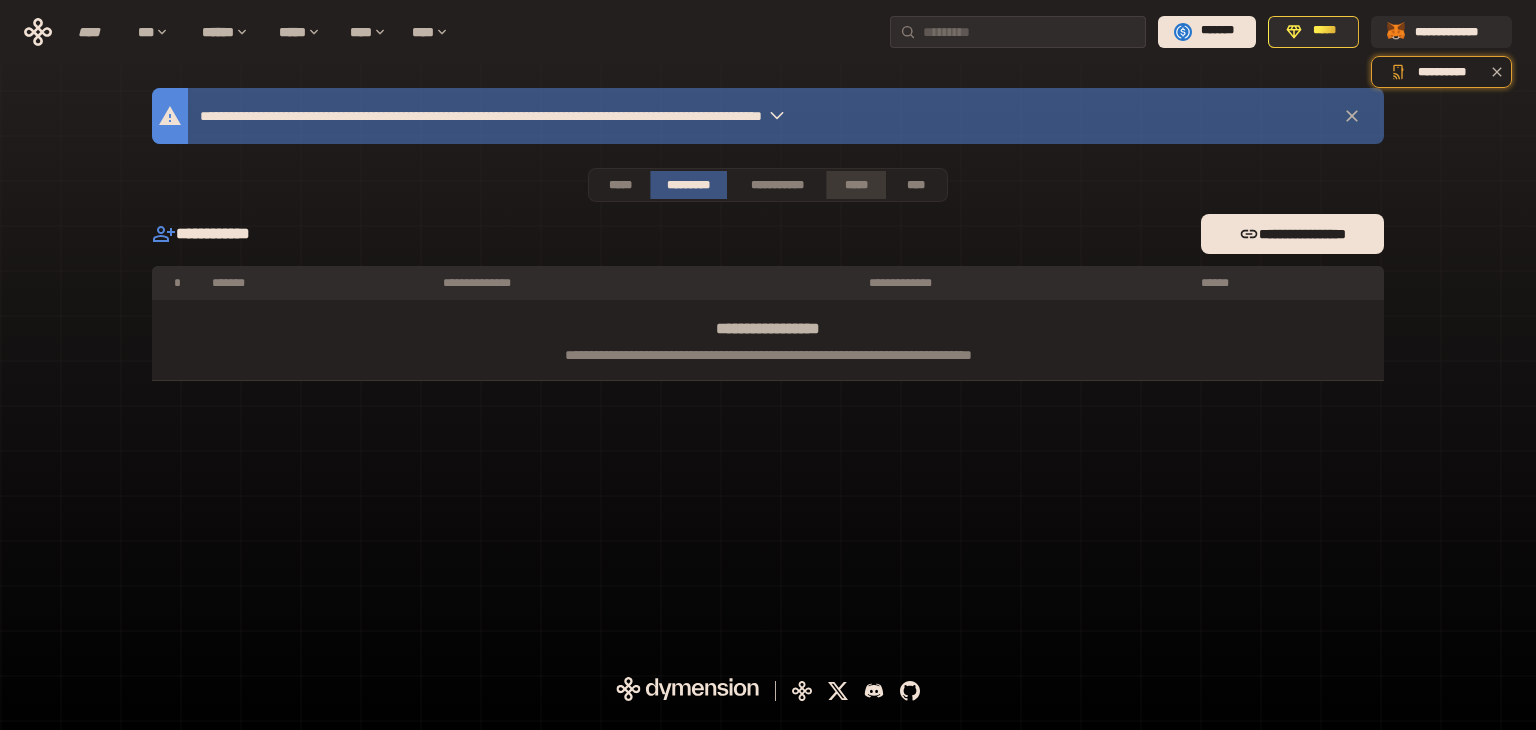 click on "*****" at bounding box center (856, 185) 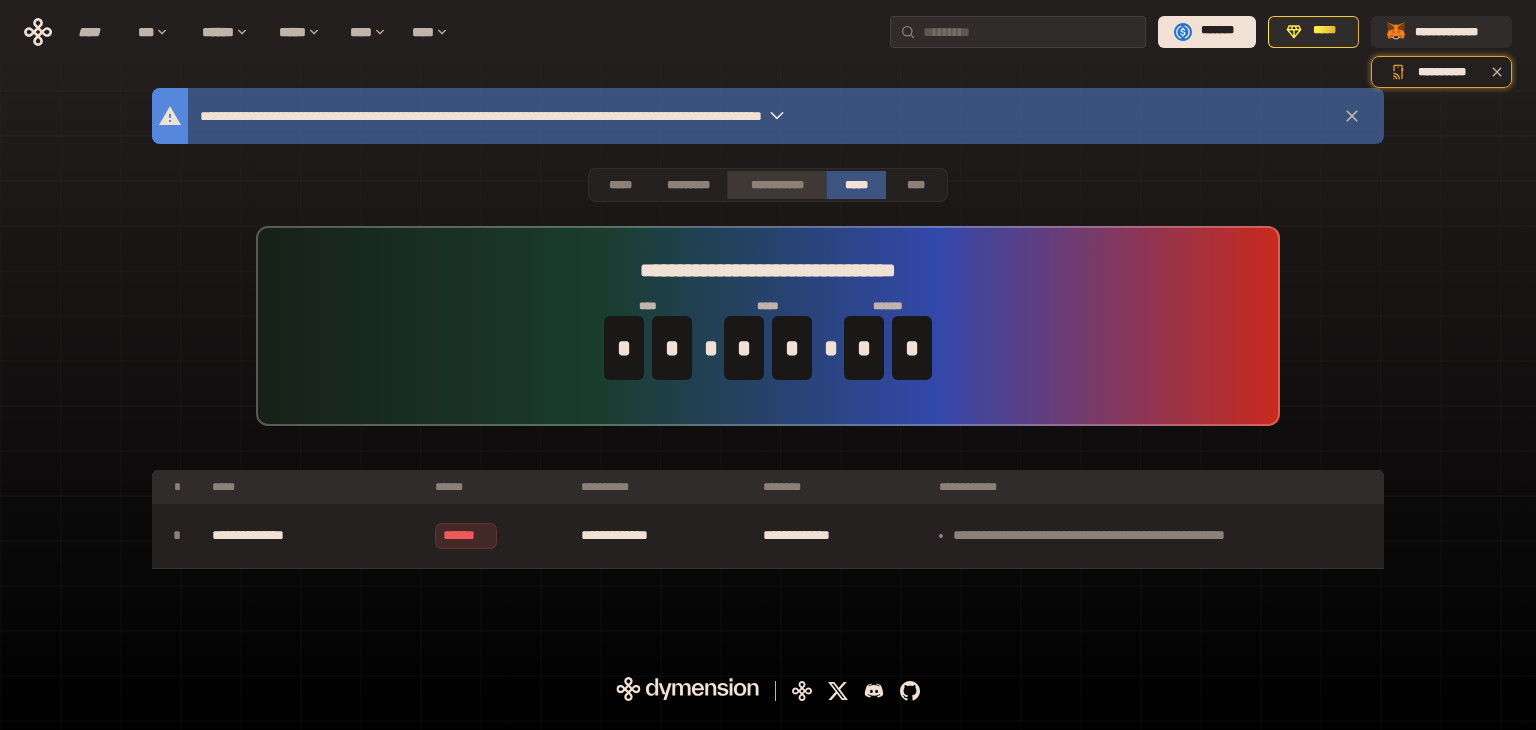 click on "**********" at bounding box center (776, 185) 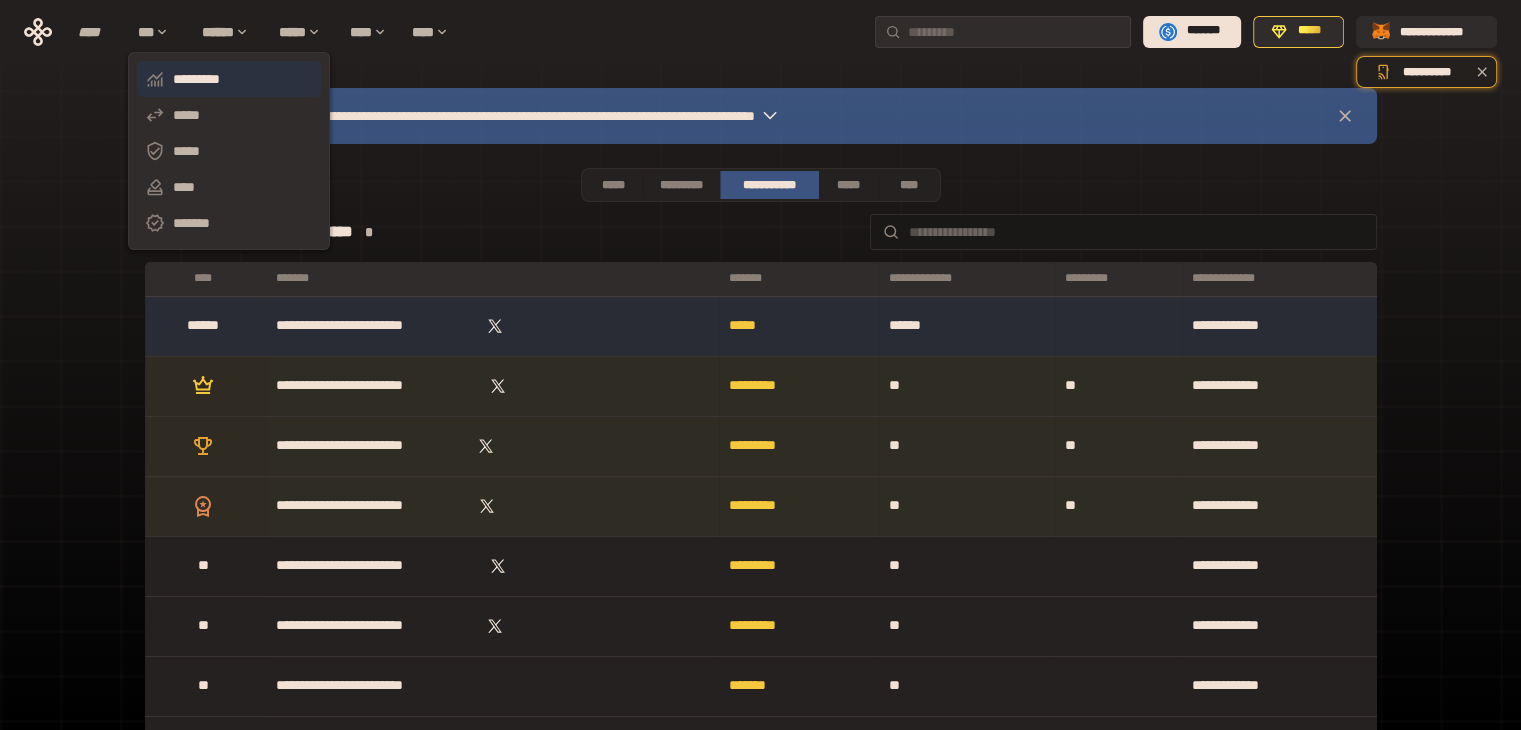 click on "*********" at bounding box center [229, 79] 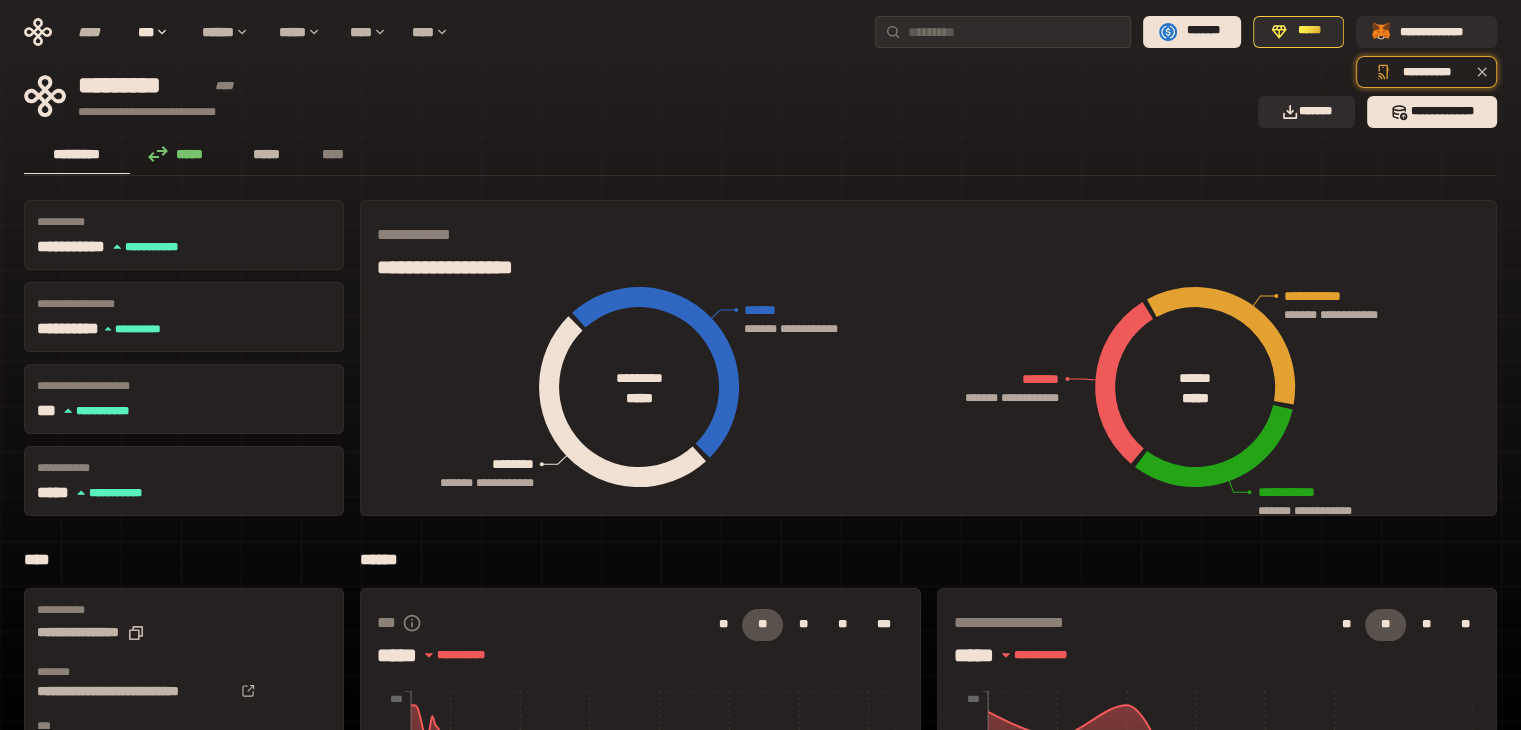click on "*****" at bounding box center [267, 154] 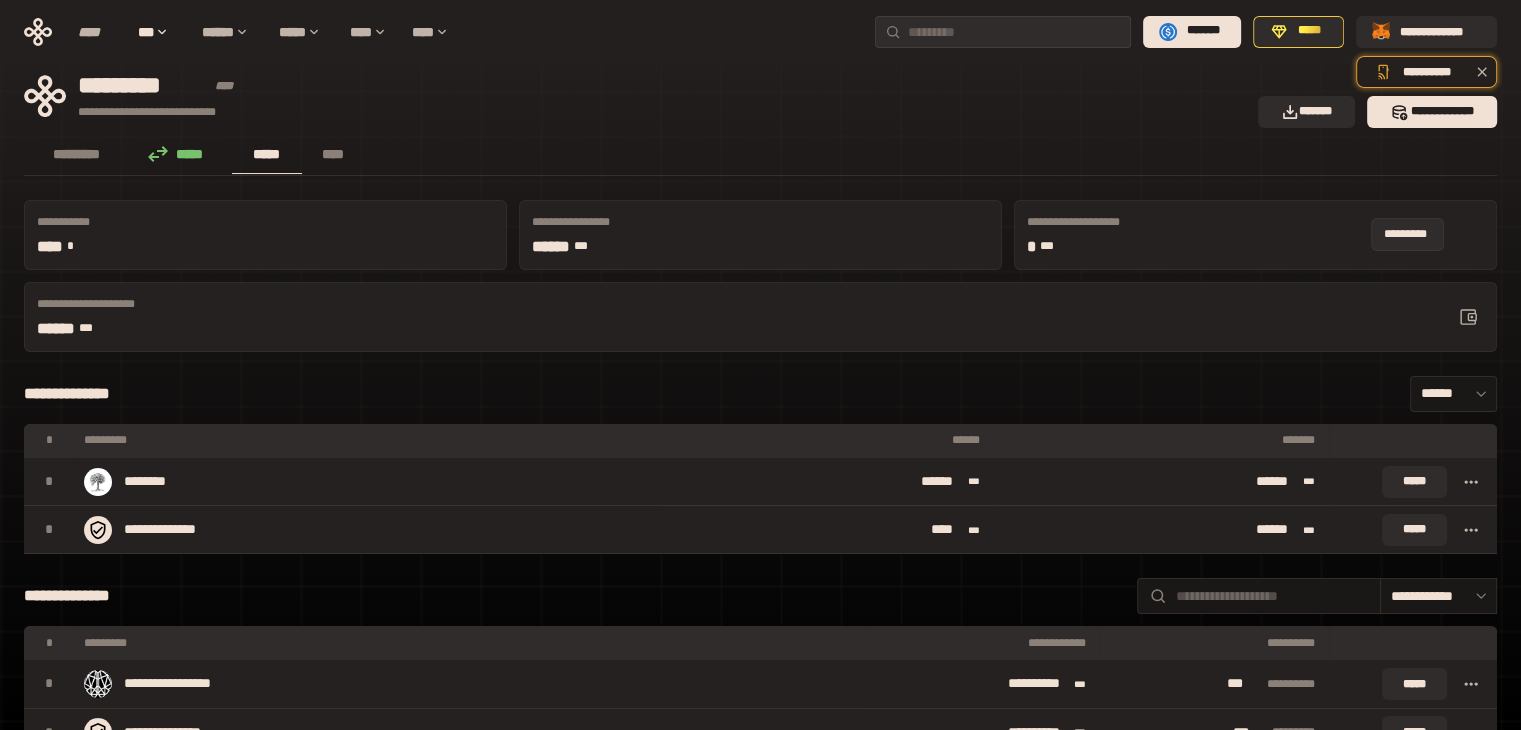 click 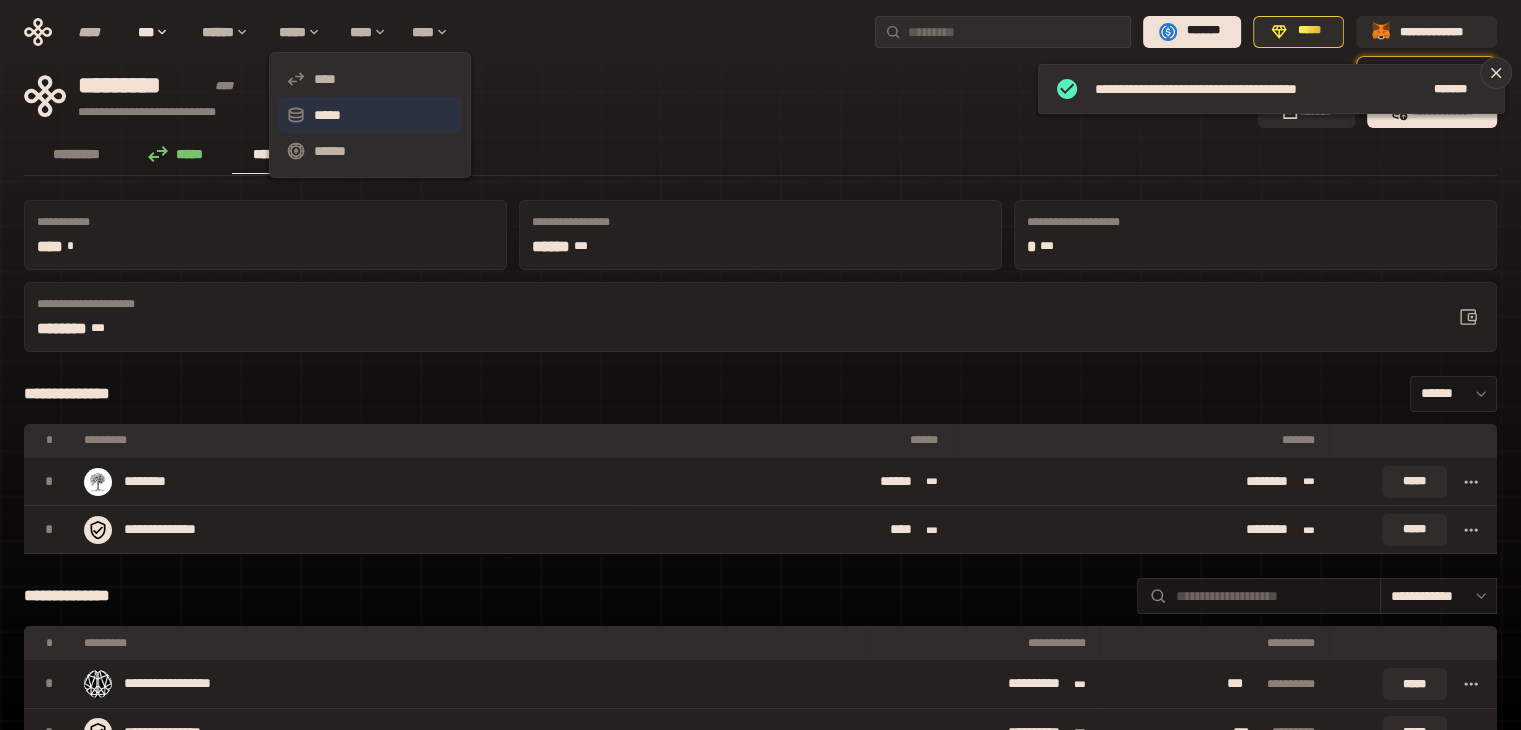 click on "*****" at bounding box center [370, 115] 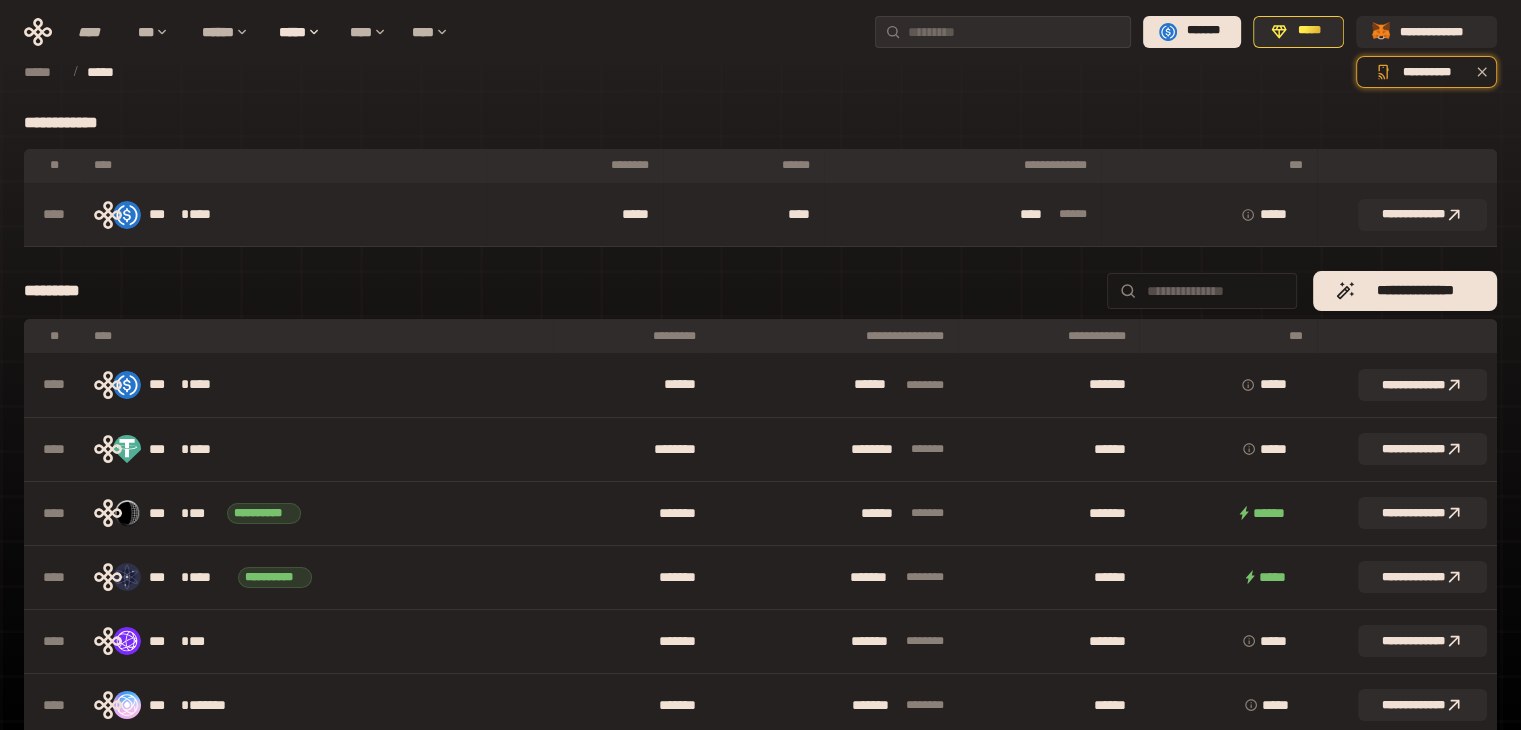 click on "*** * ****" at bounding box center [285, 215] 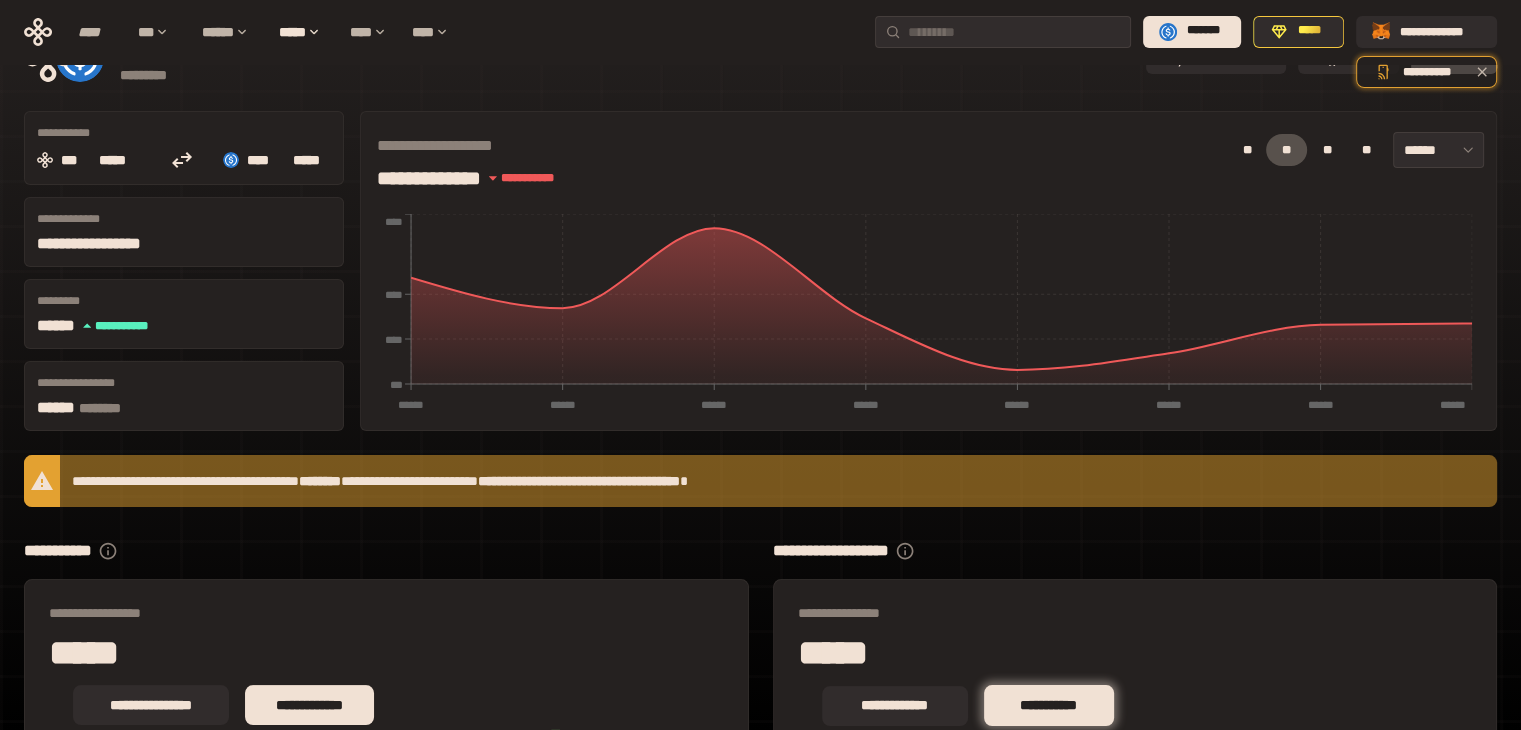 scroll, scrollTop: 109, scrollLeft: 0, axis: vertical 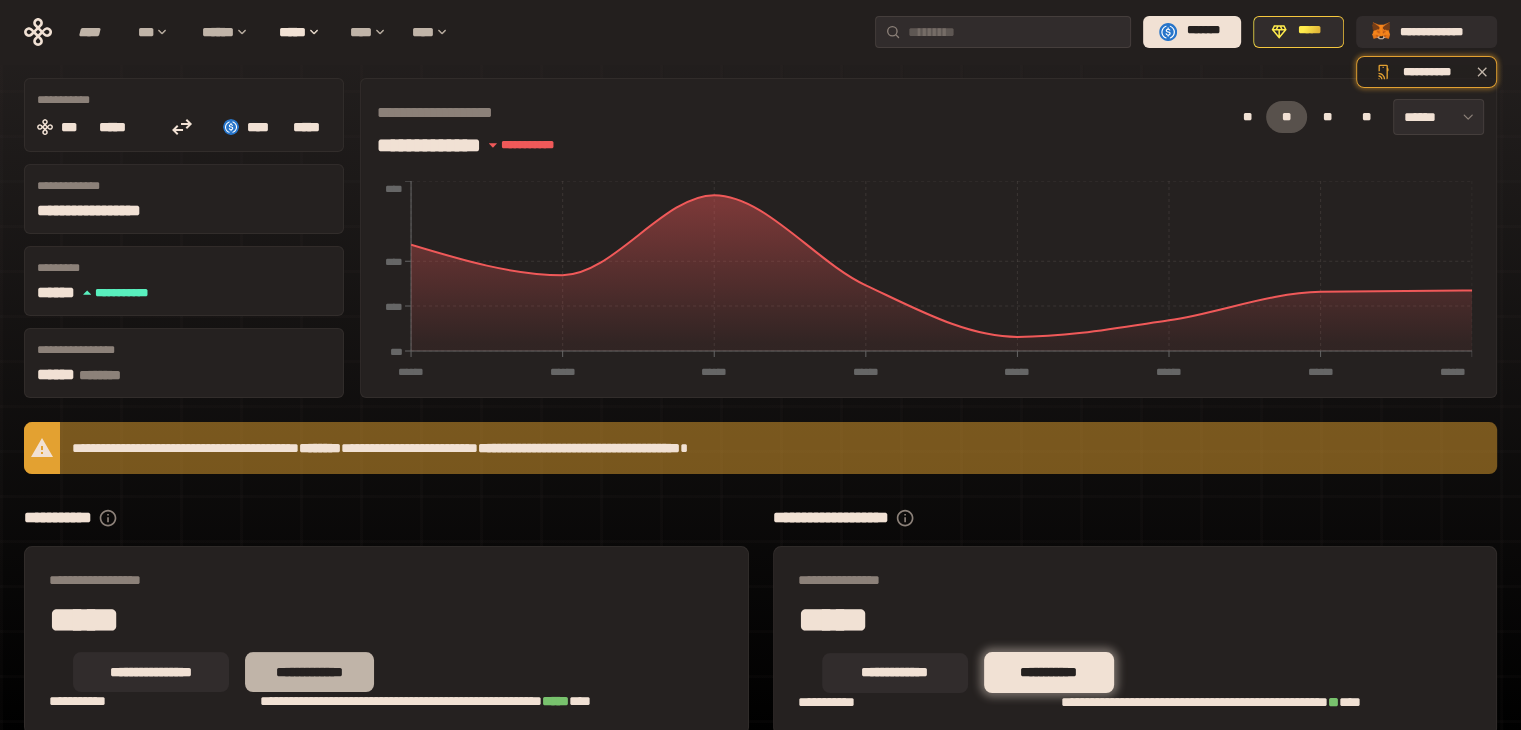 click on "**********" at bounding box center (309, 672) 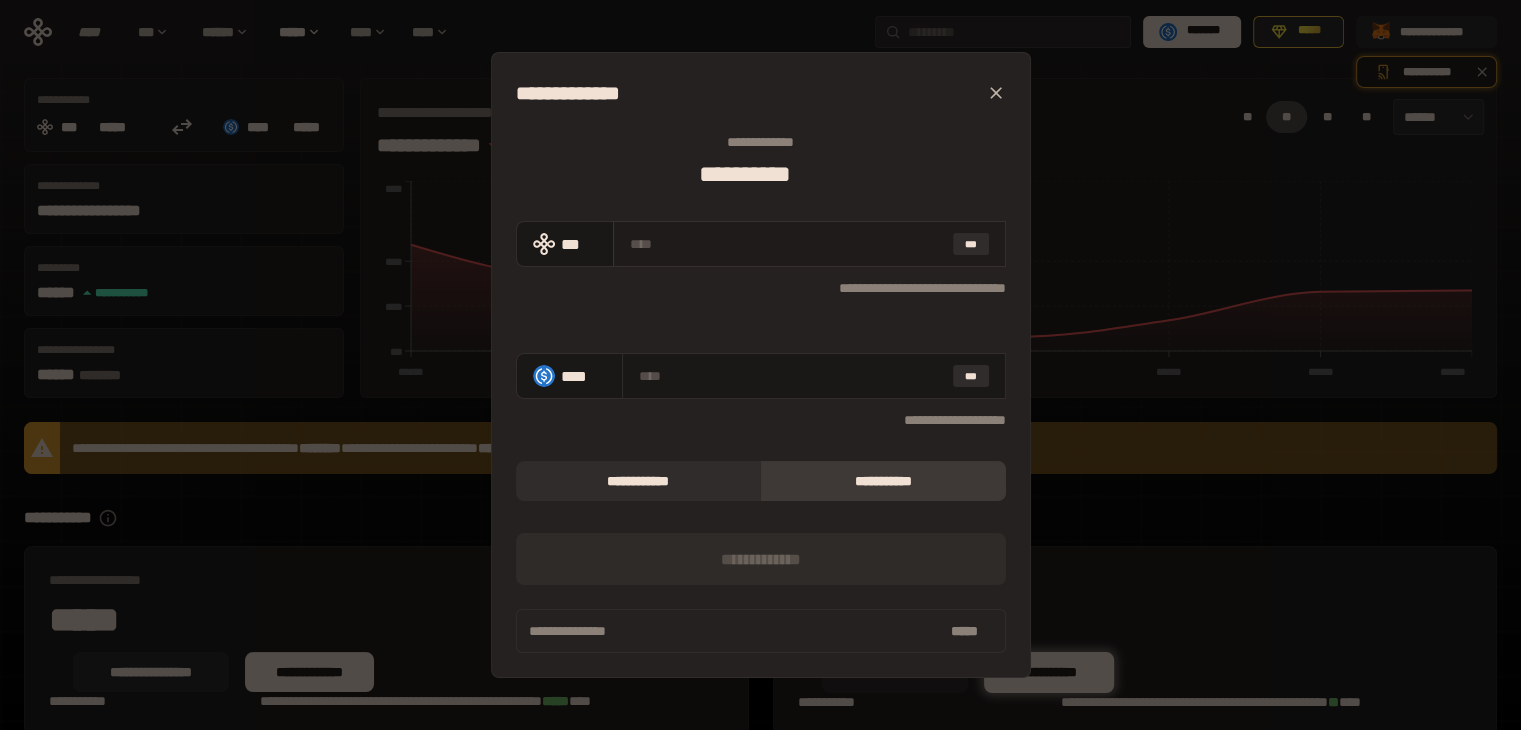 click at bounding box center [787, 244] 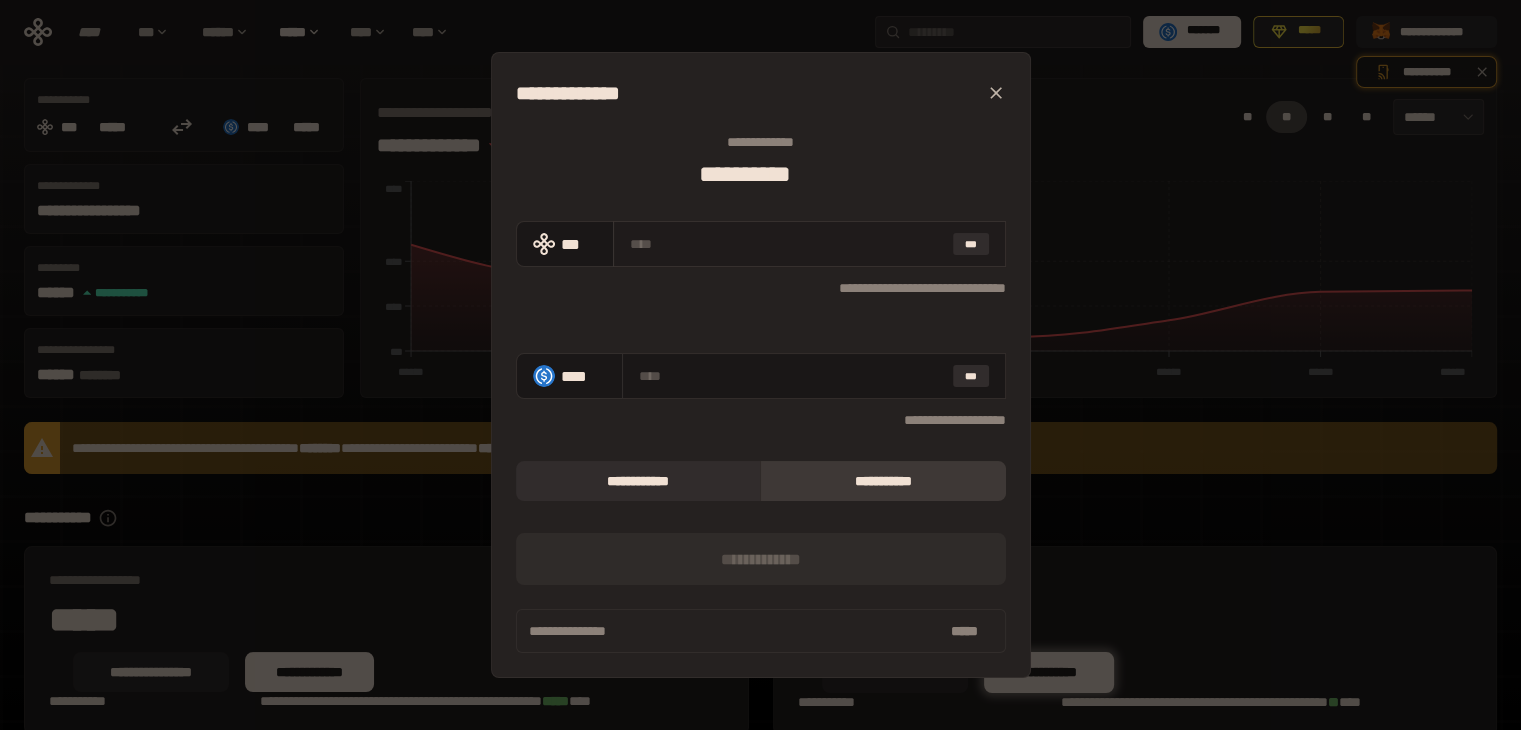 type on "*" 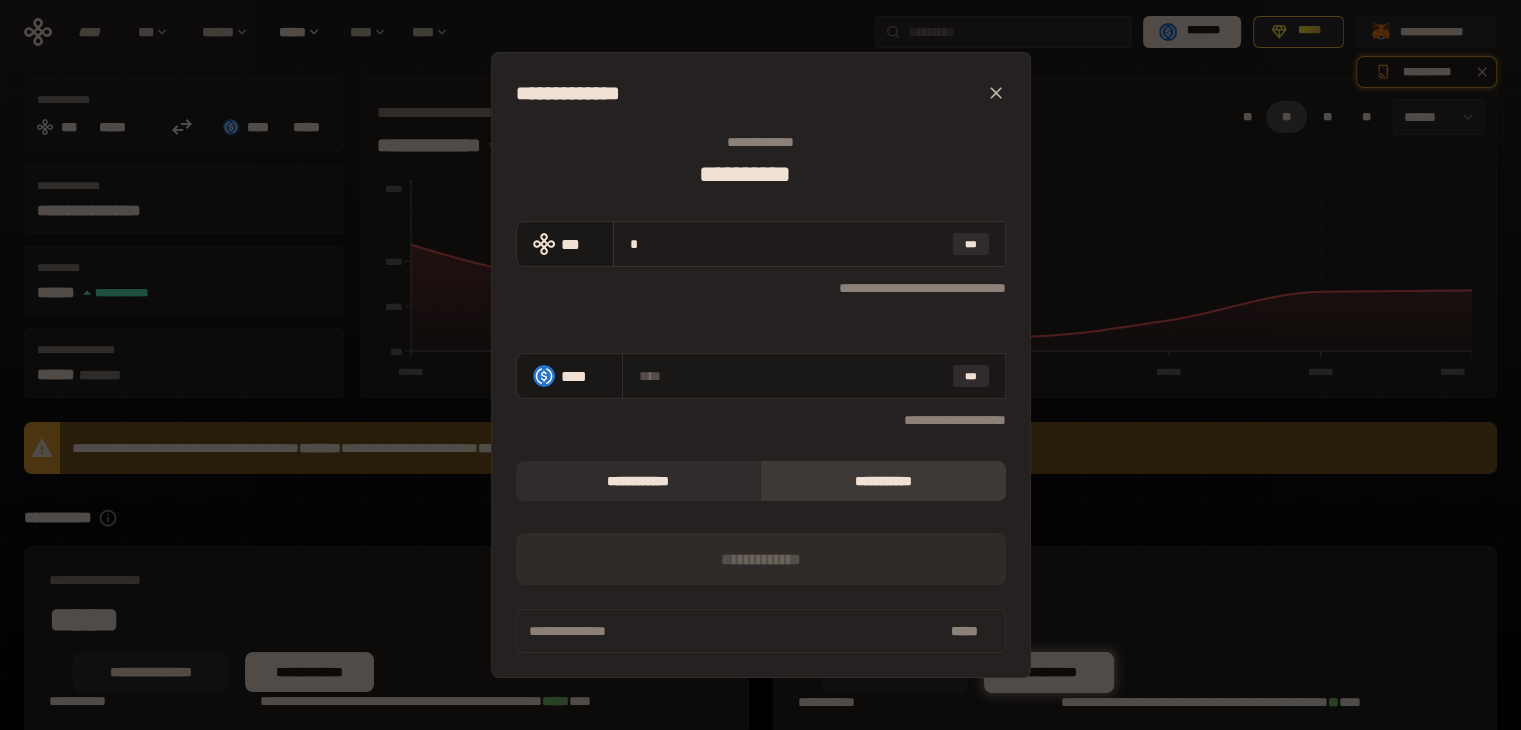 type on "**********" 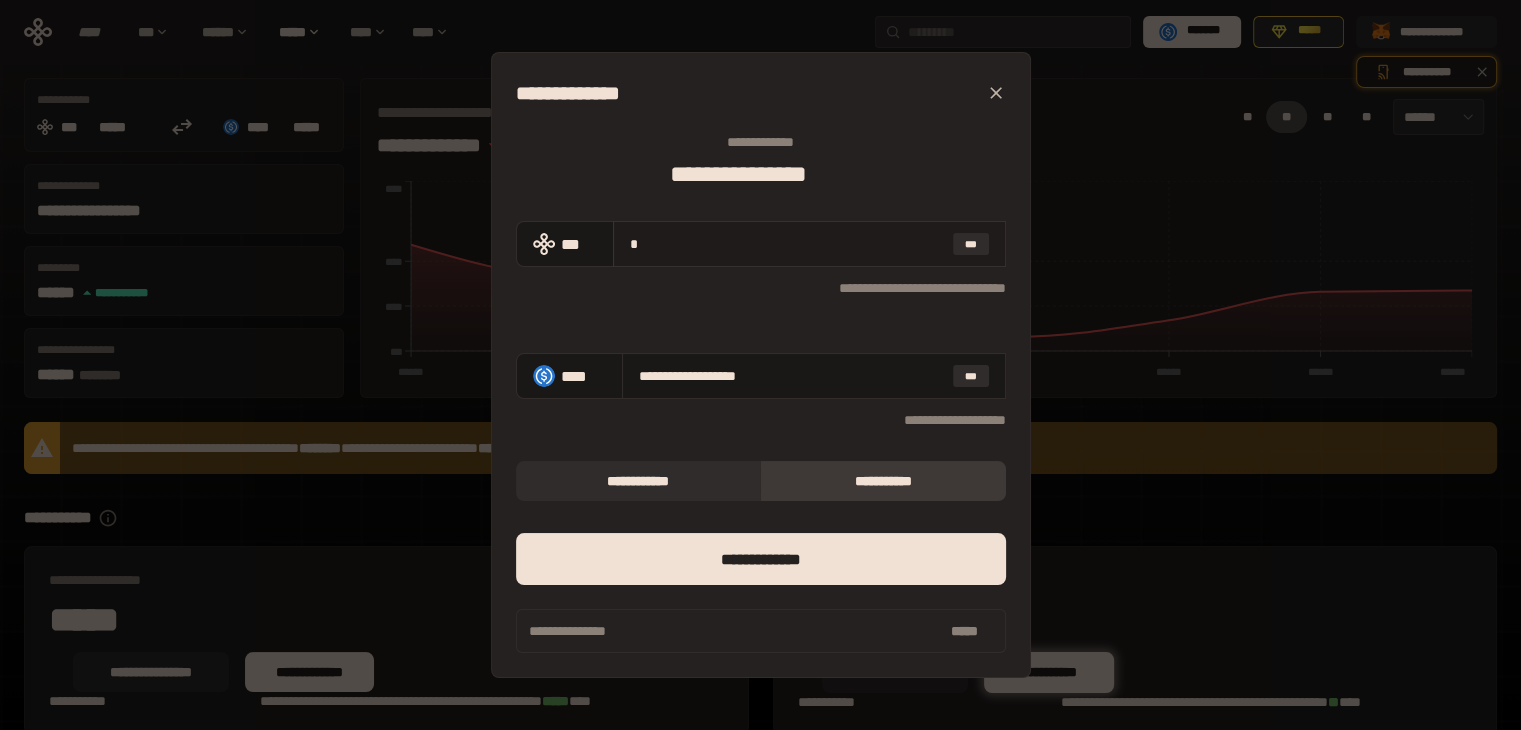 click on "*" at bounding box center (787, 244) 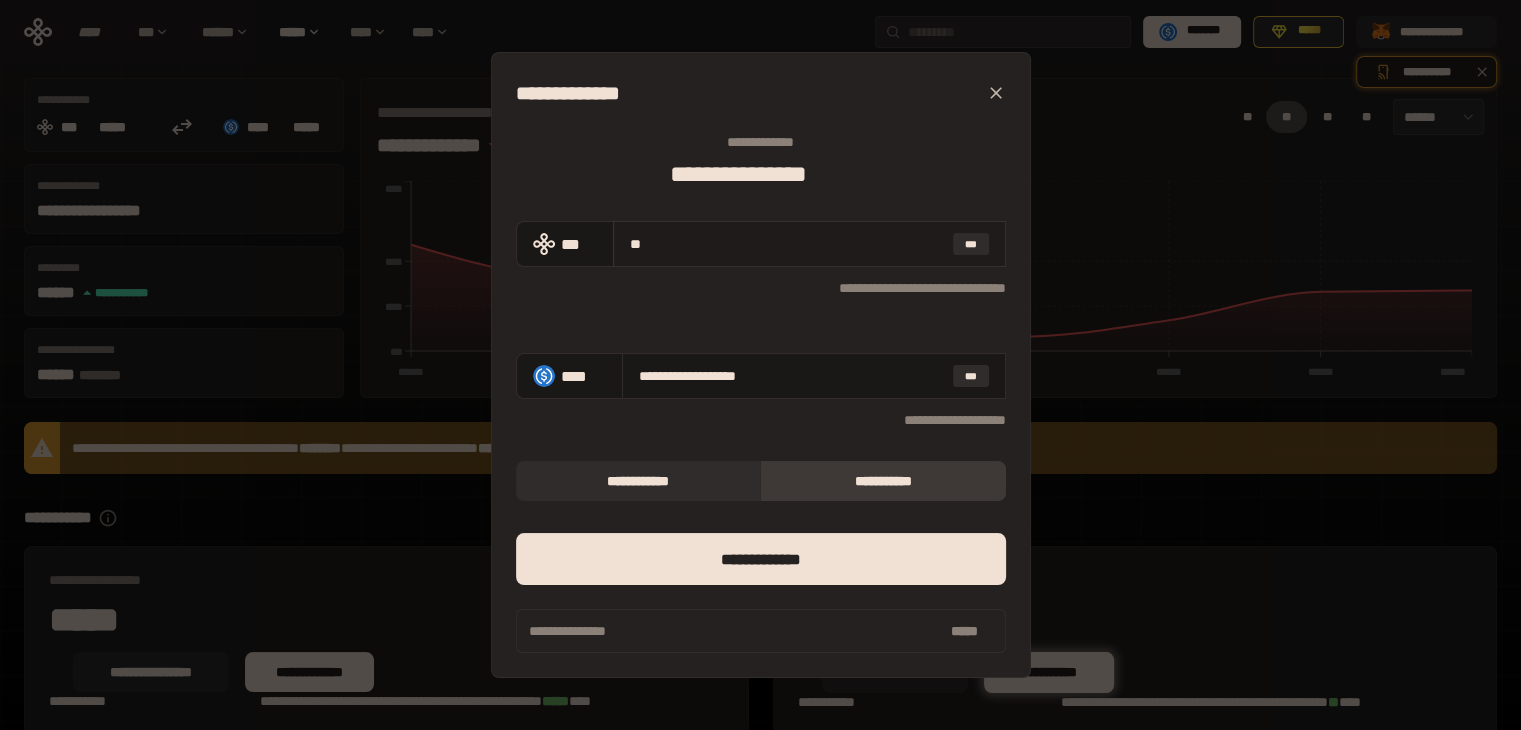 type on "***" 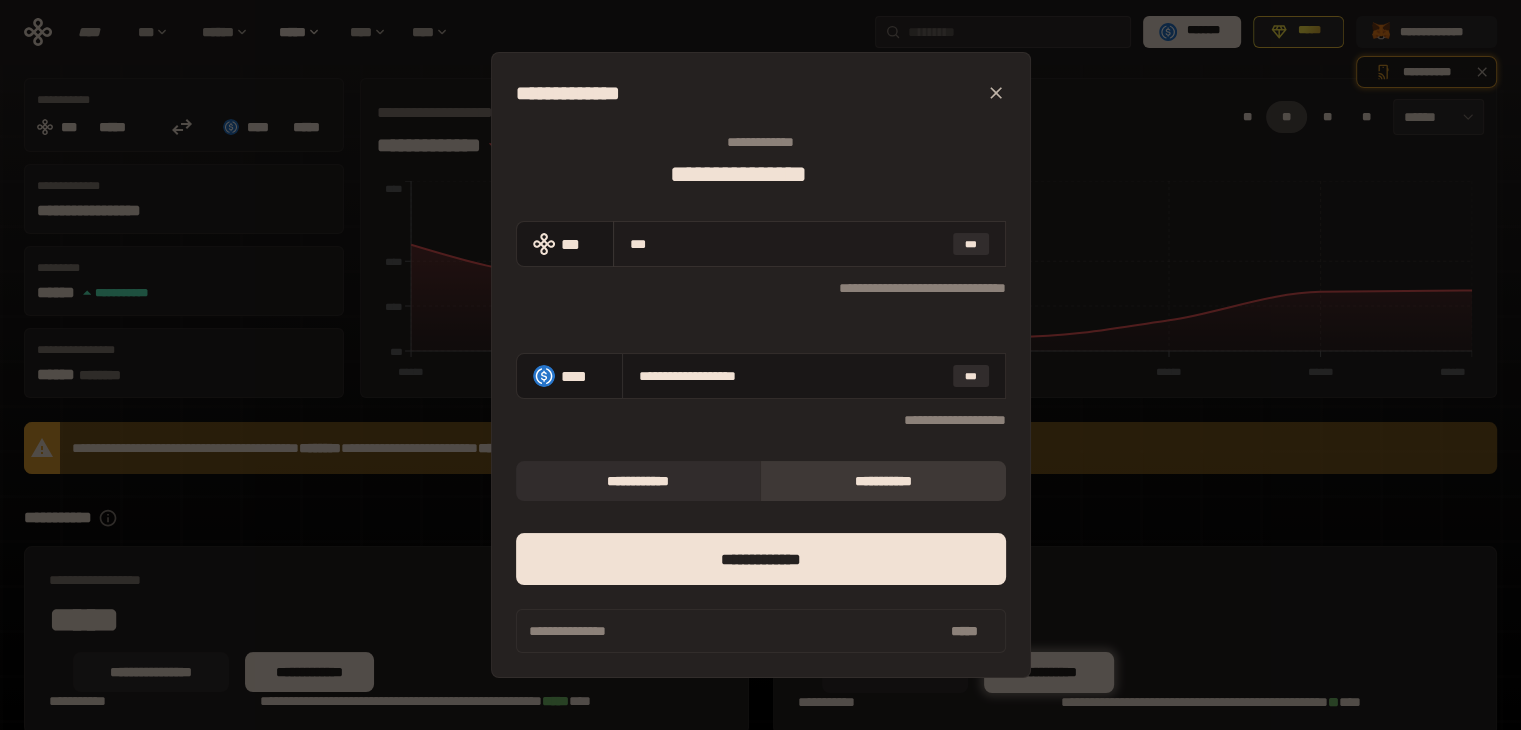 type on "**********" 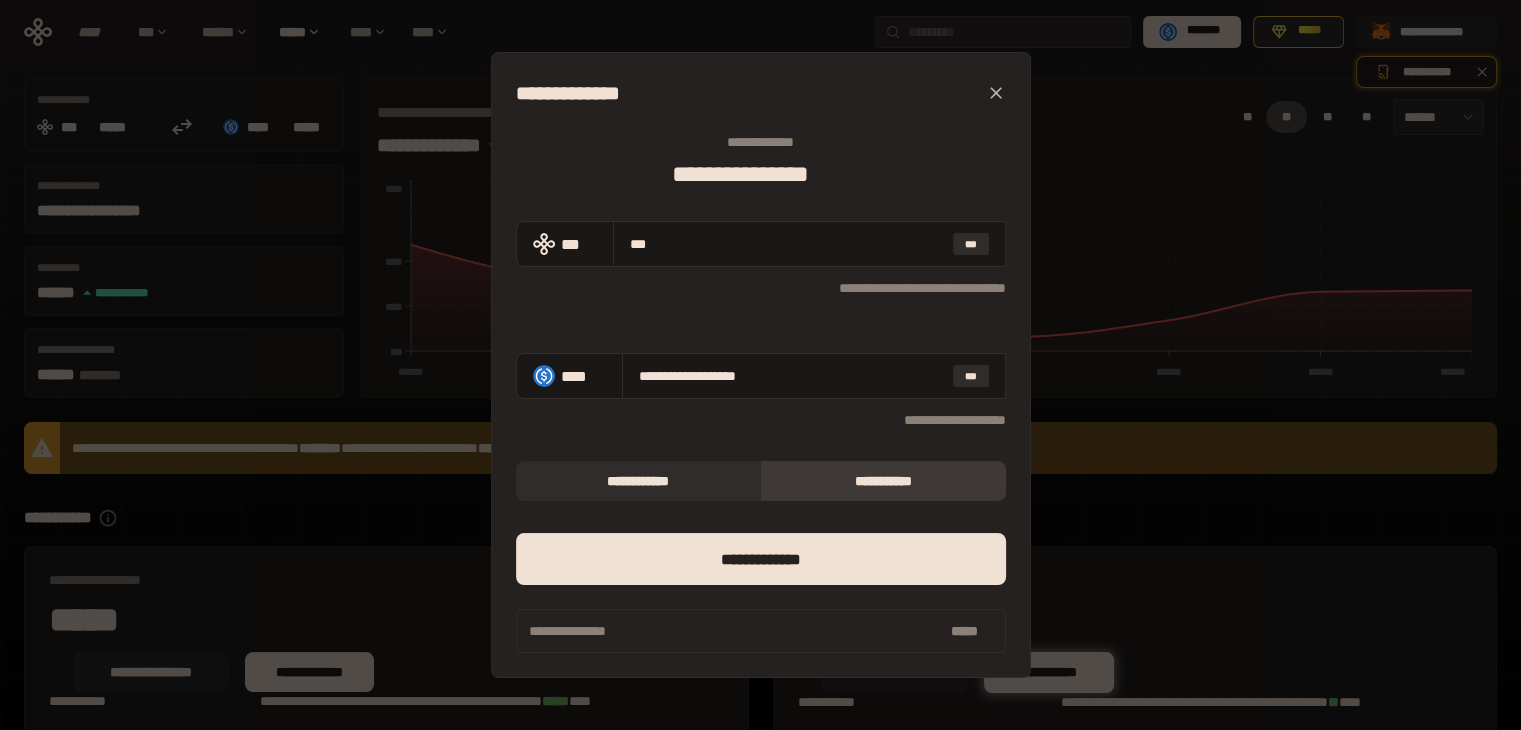 type on "***" 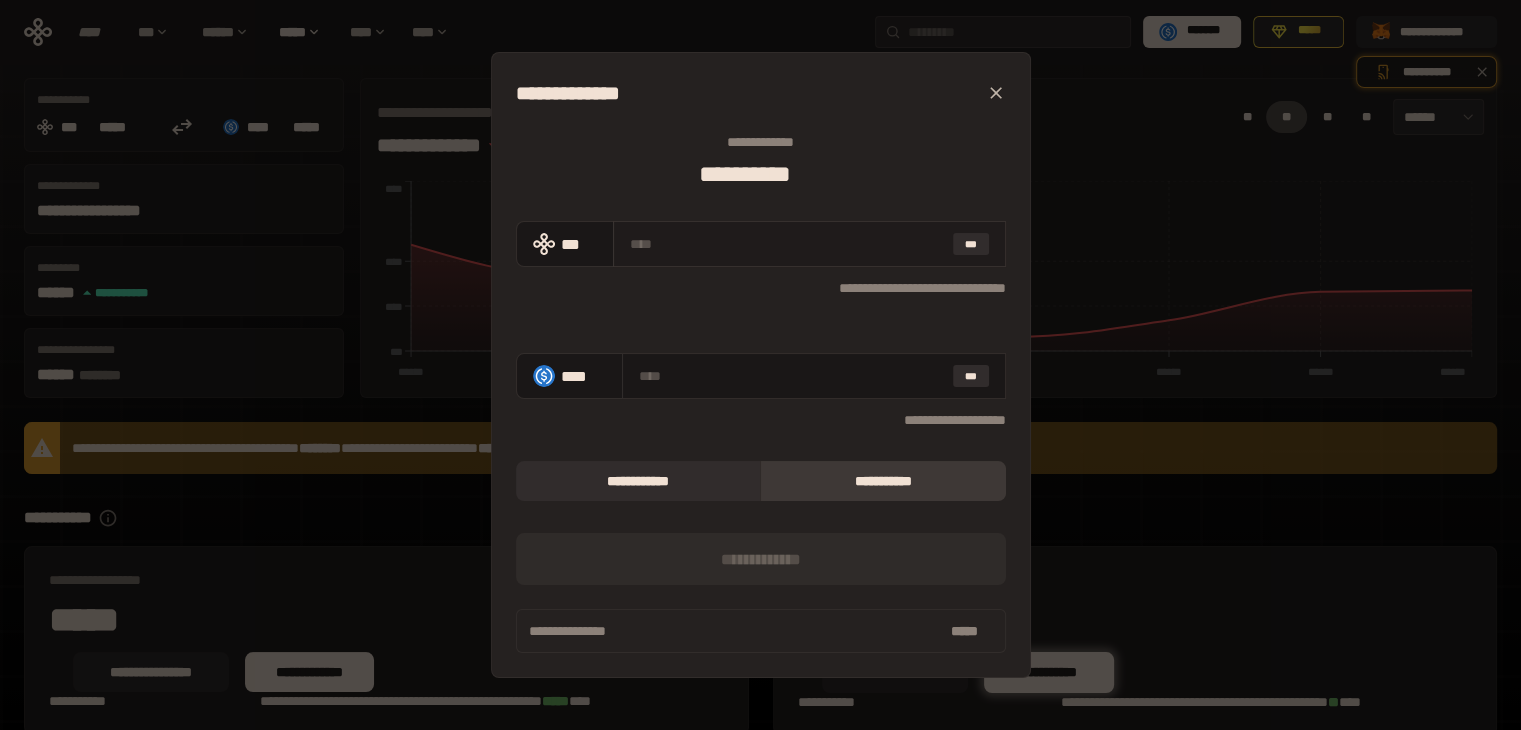 click at bounding box center [787, 244] 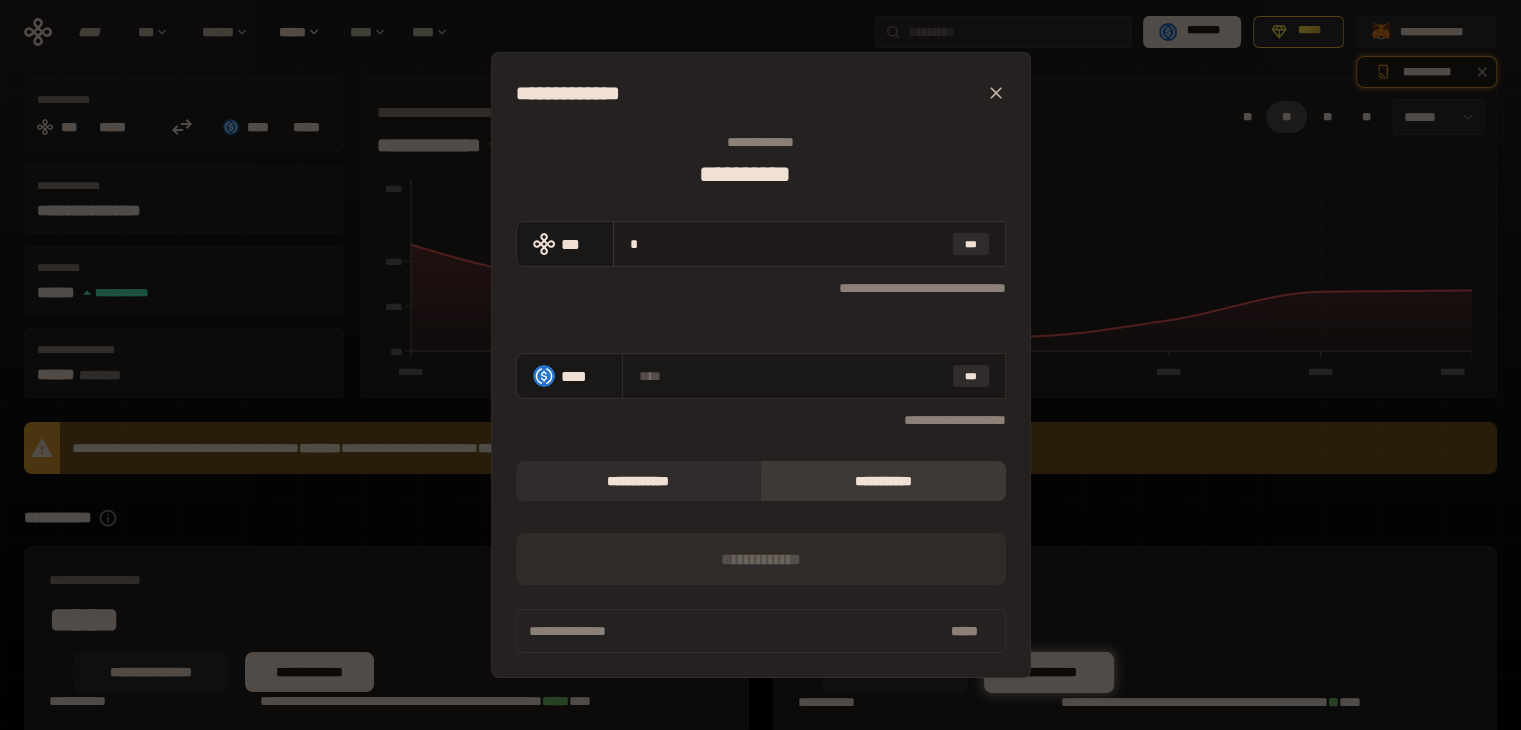 type on "**********" 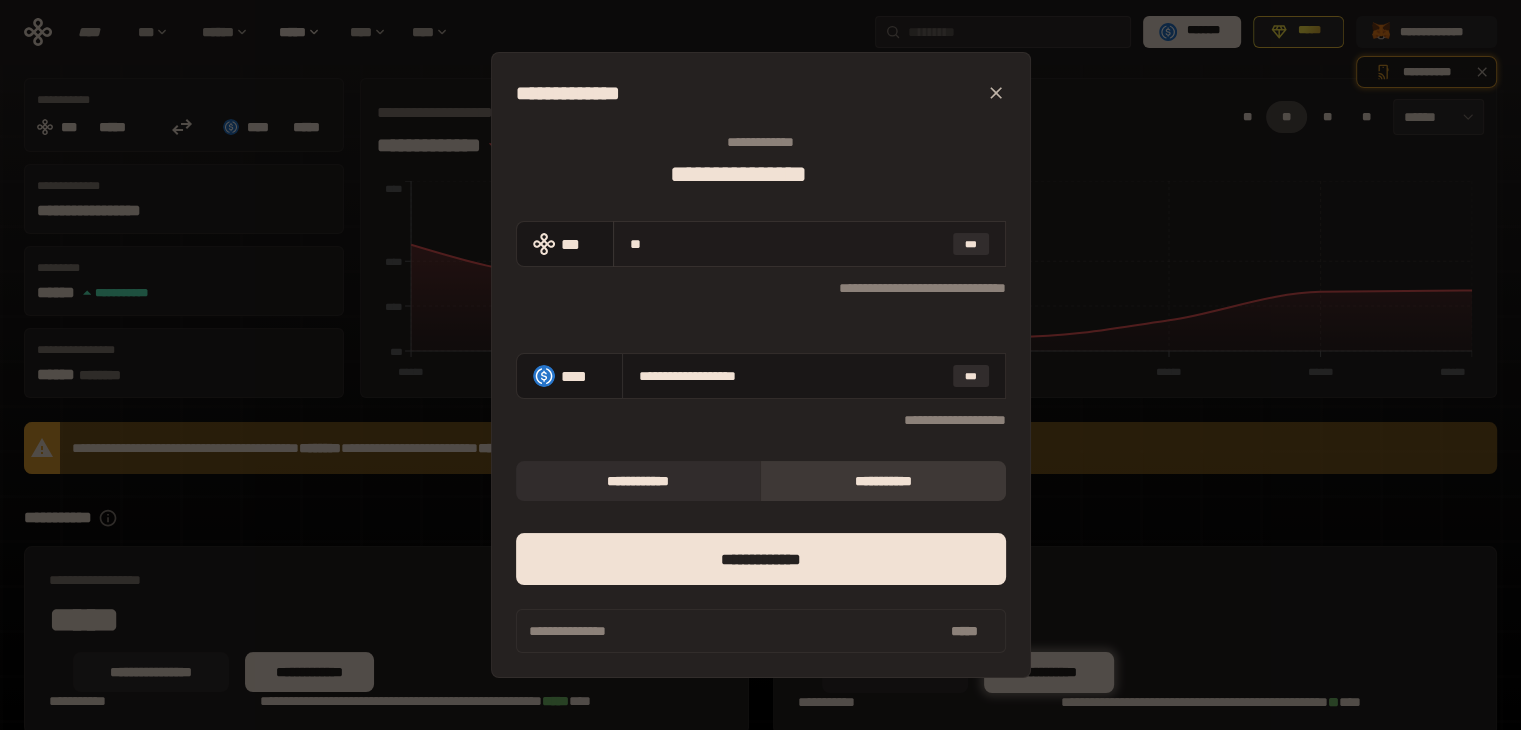 type on "***" 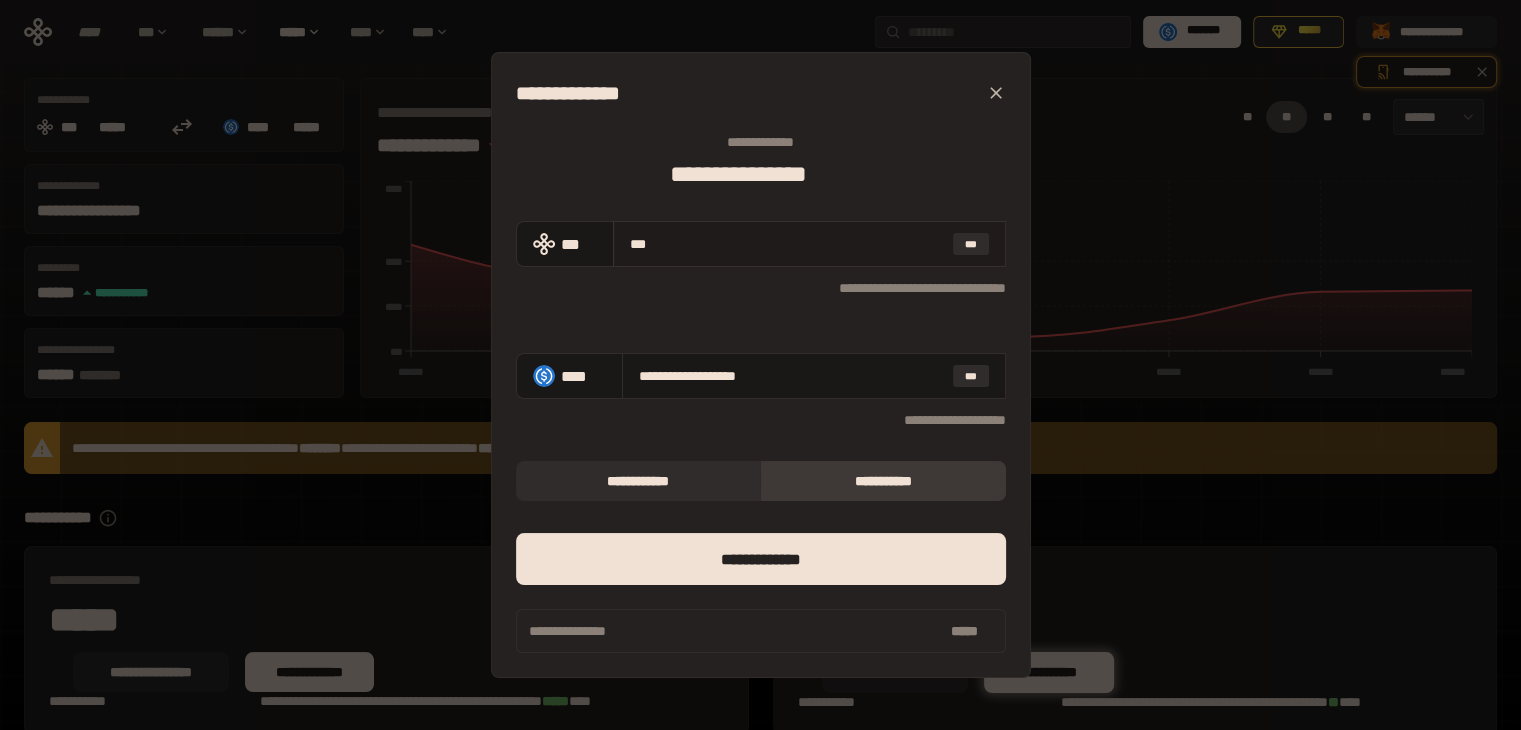 type on "**********" 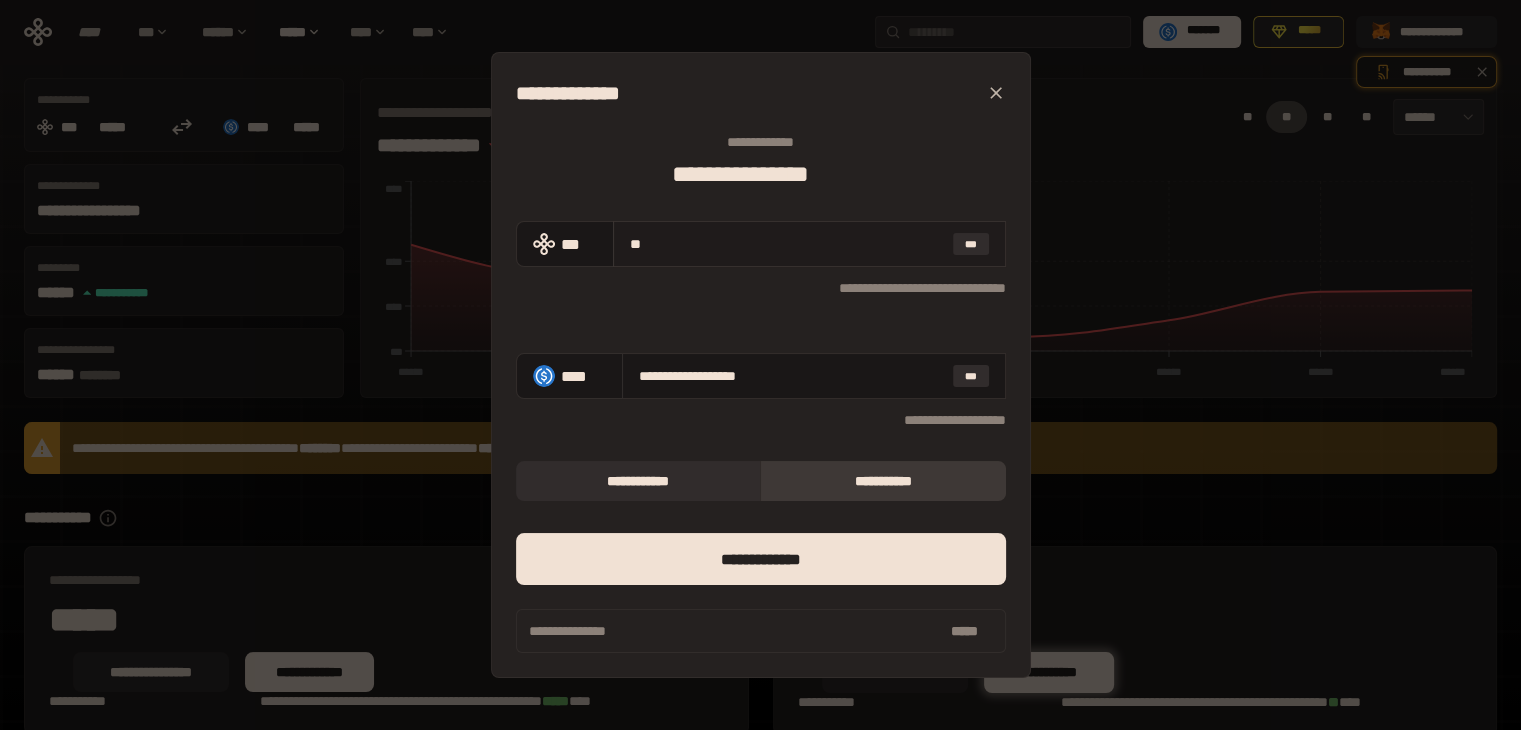 type on "*" 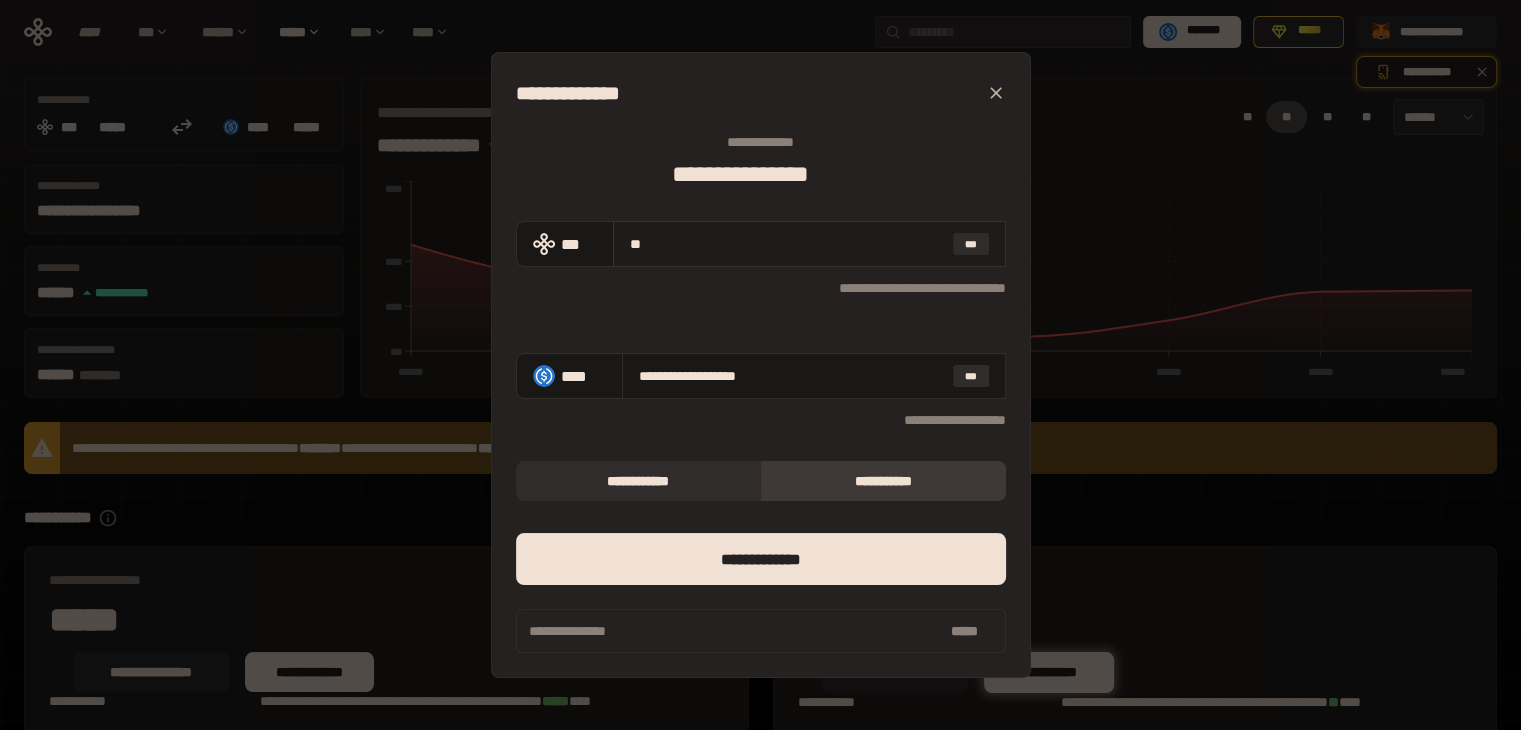 type on "**********" 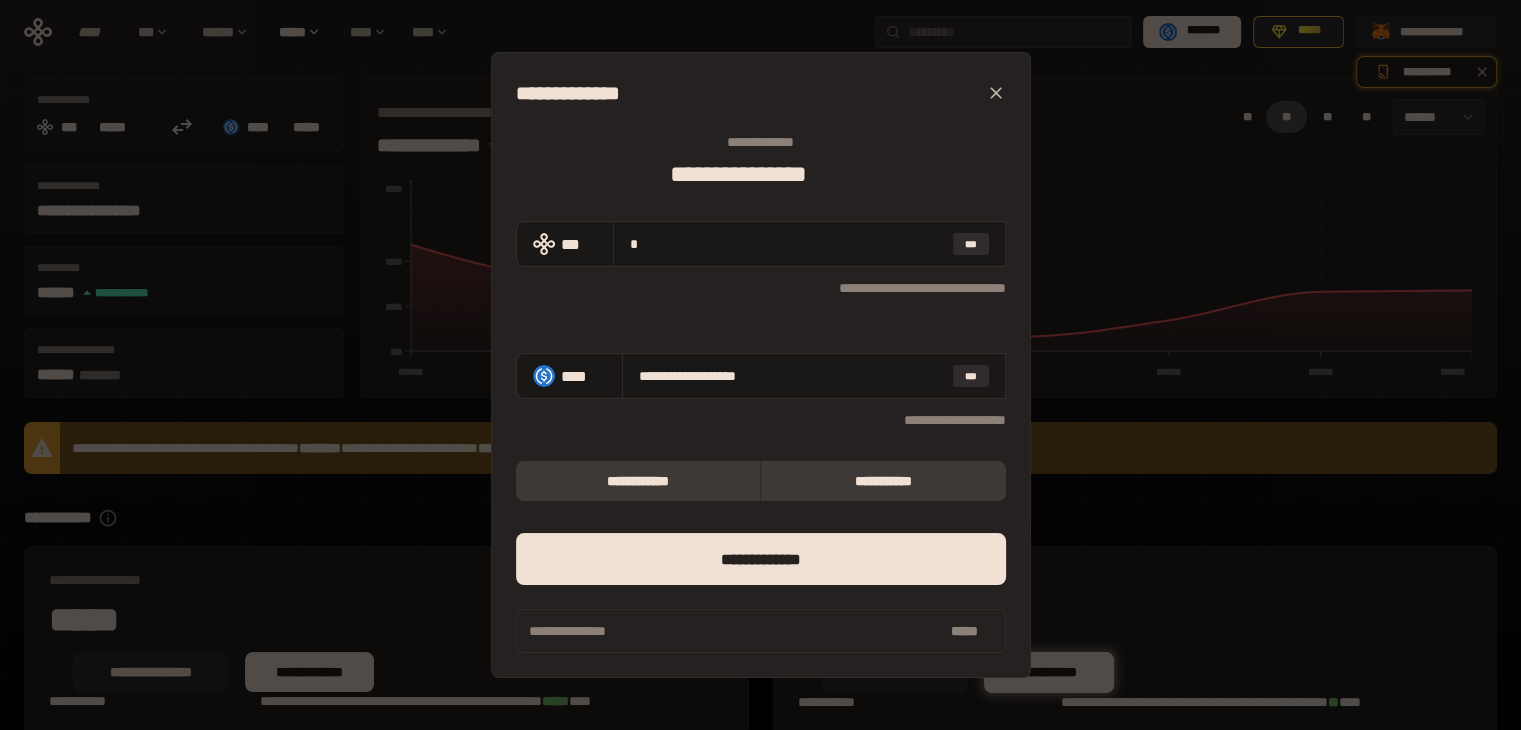 type on "*" 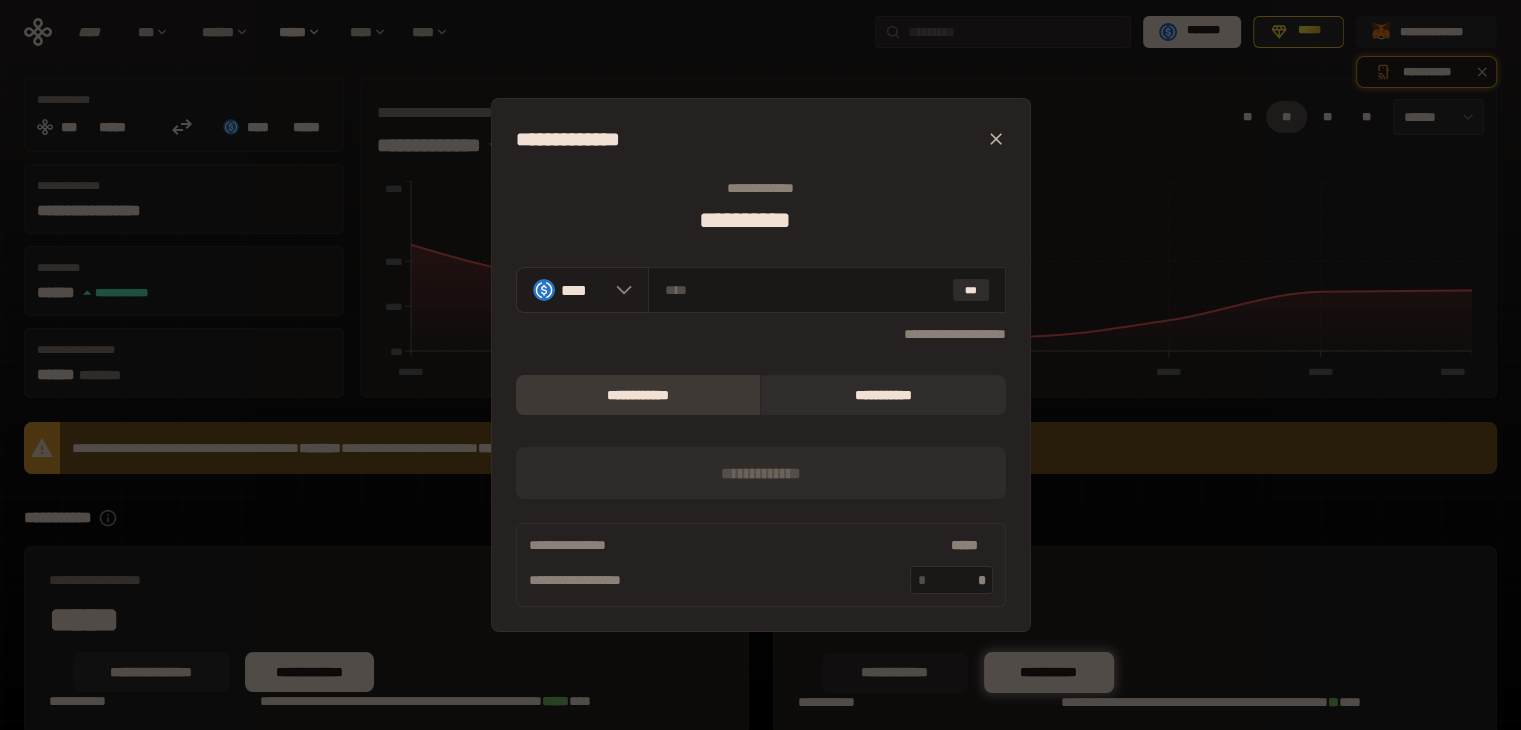 click on "****" at bounding box center [583, 289] 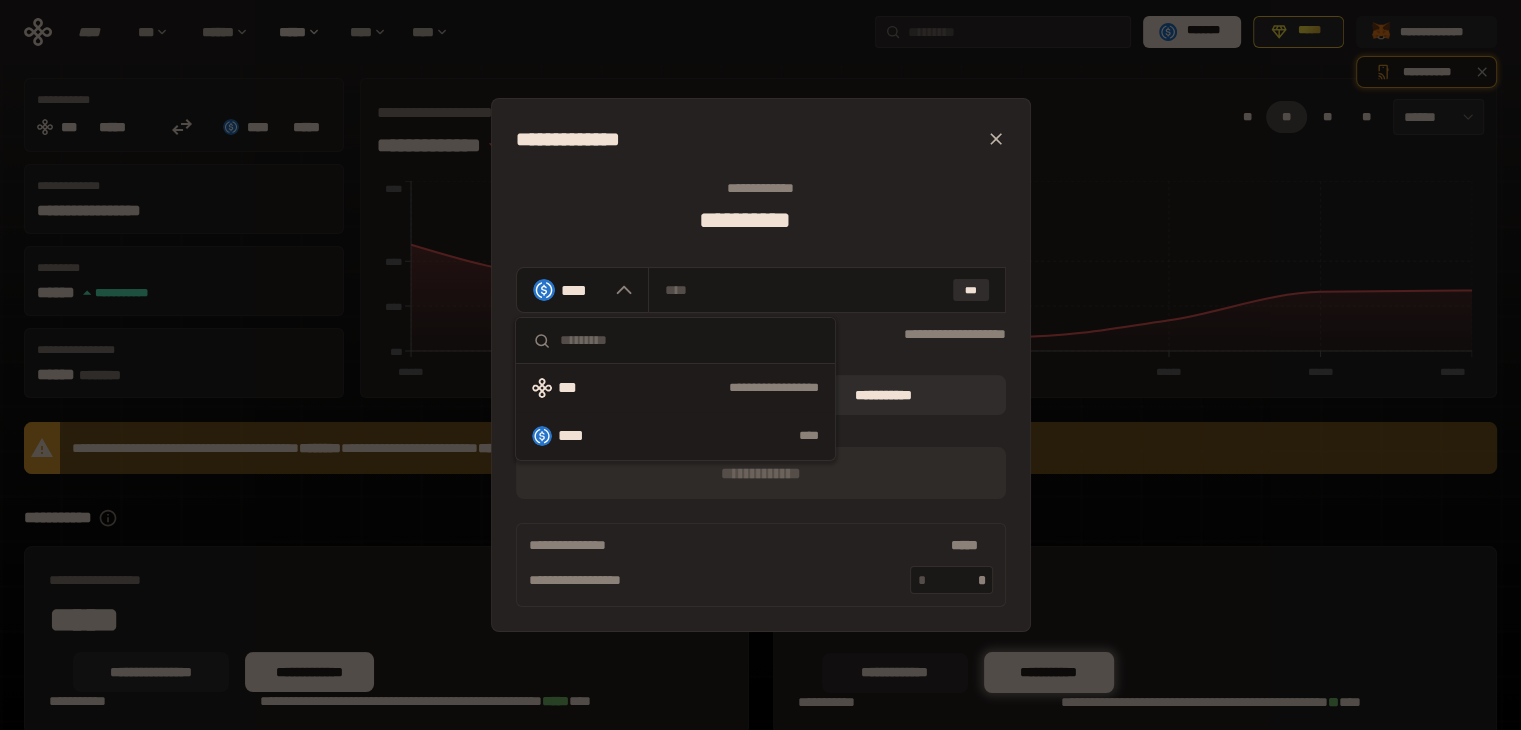 click on "**********" at bounding box center (675, 388) 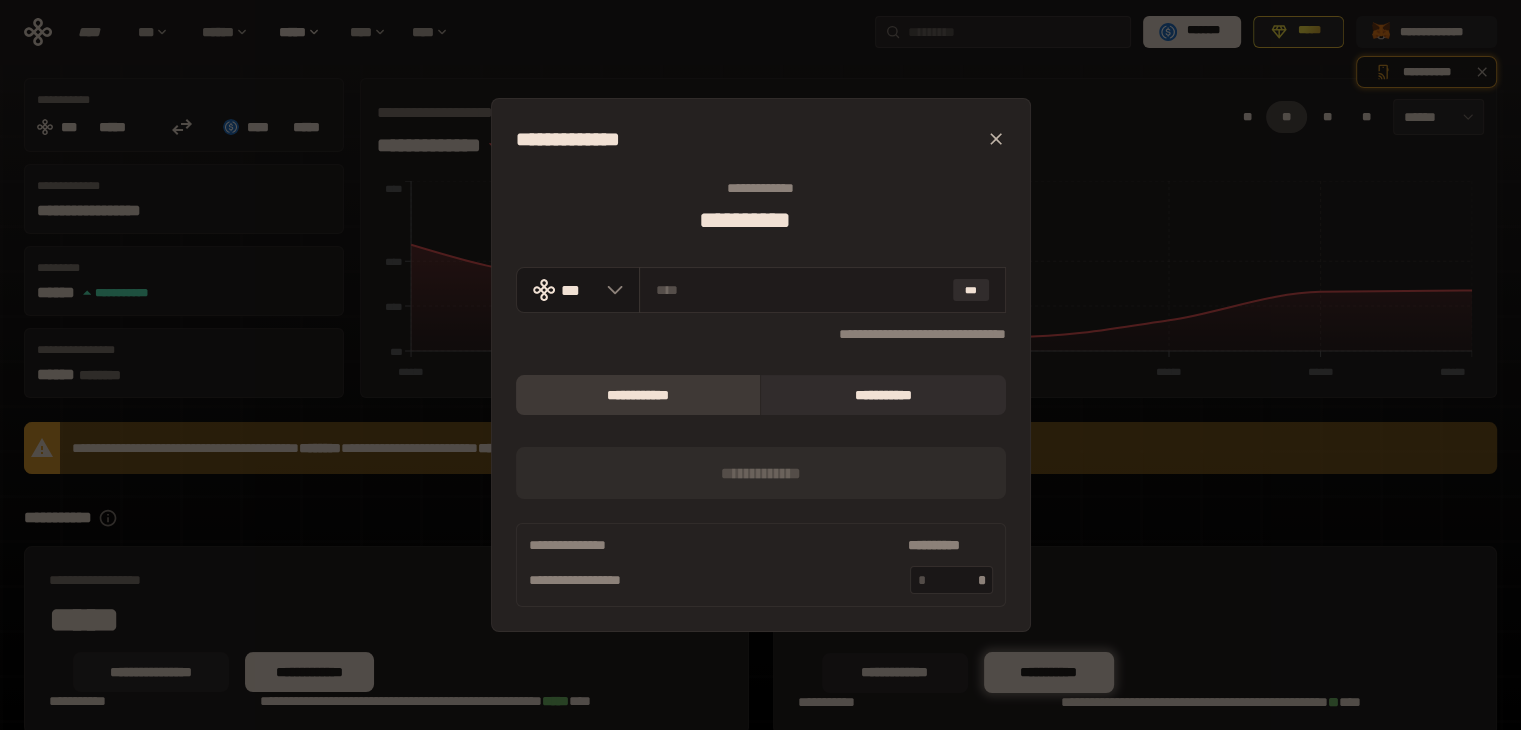 click on "***" at bounding box center [822, 290] 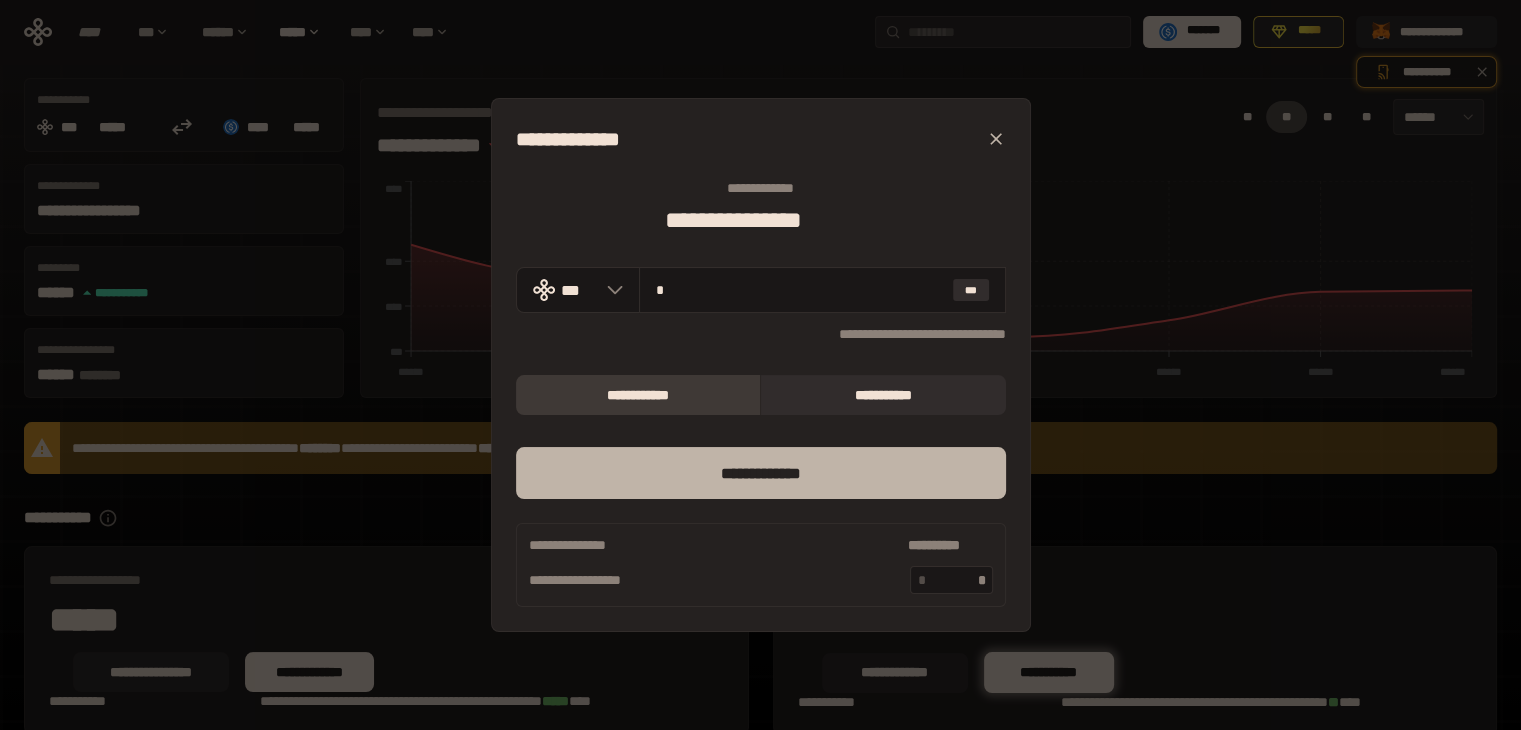 type on "*" 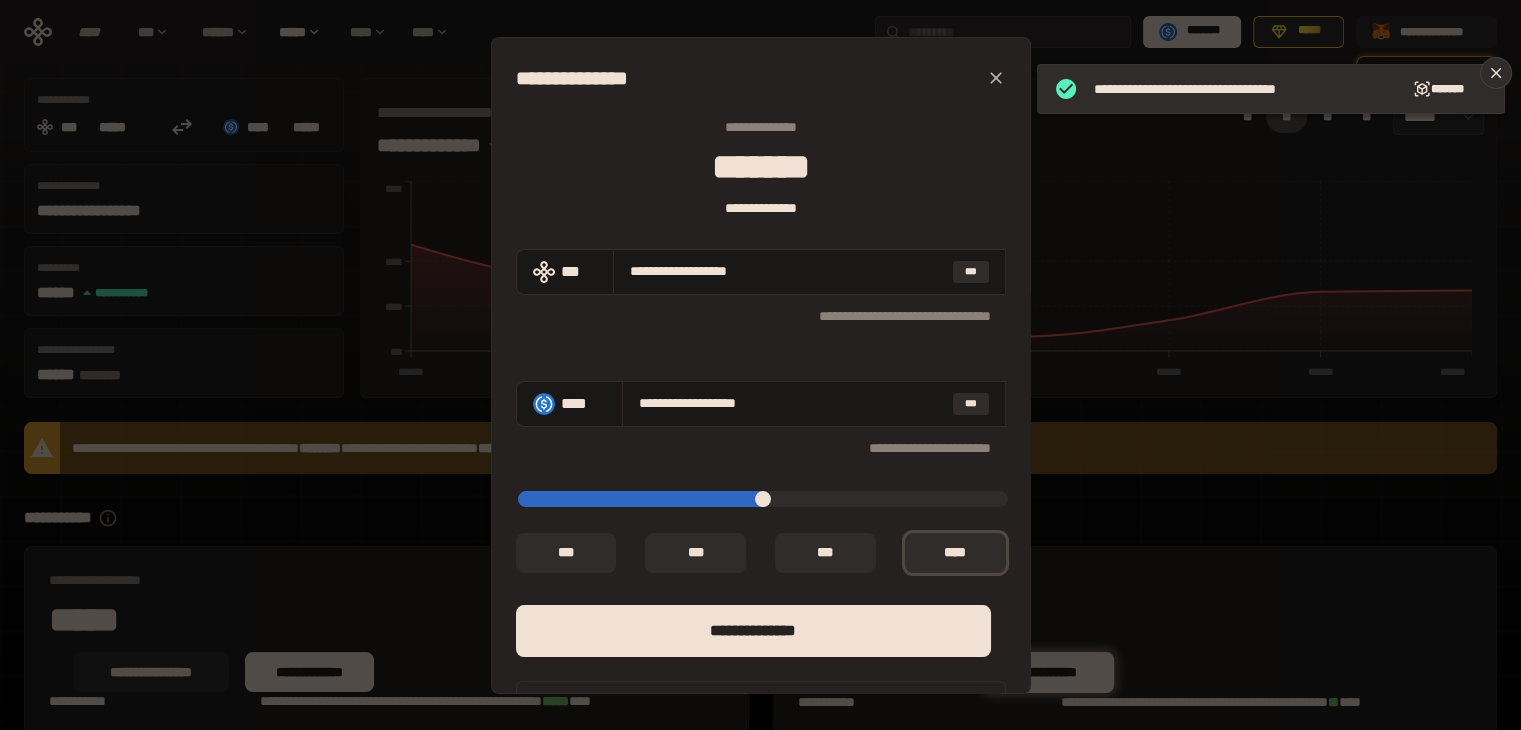 click 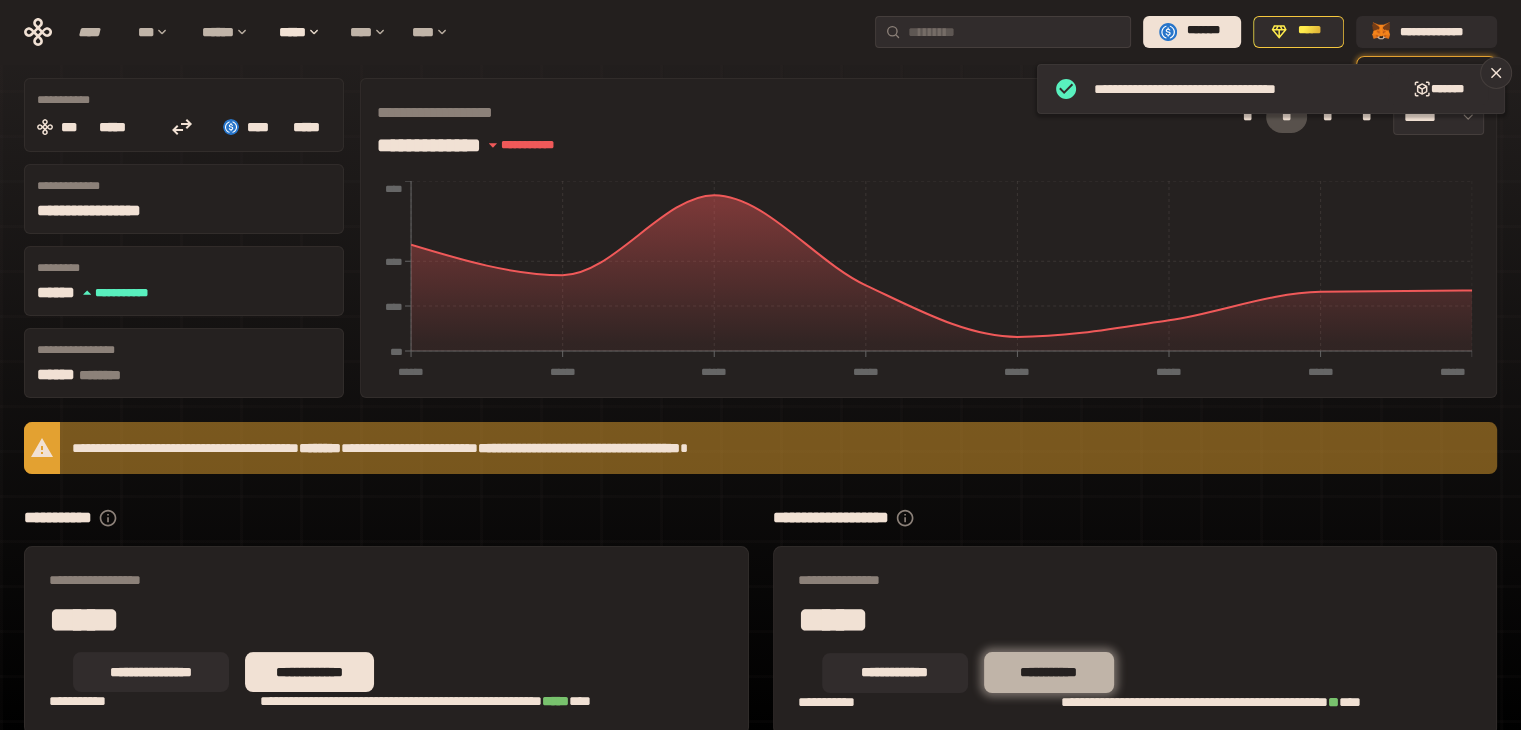 click on "**********" at bounding box center [1049, 672] 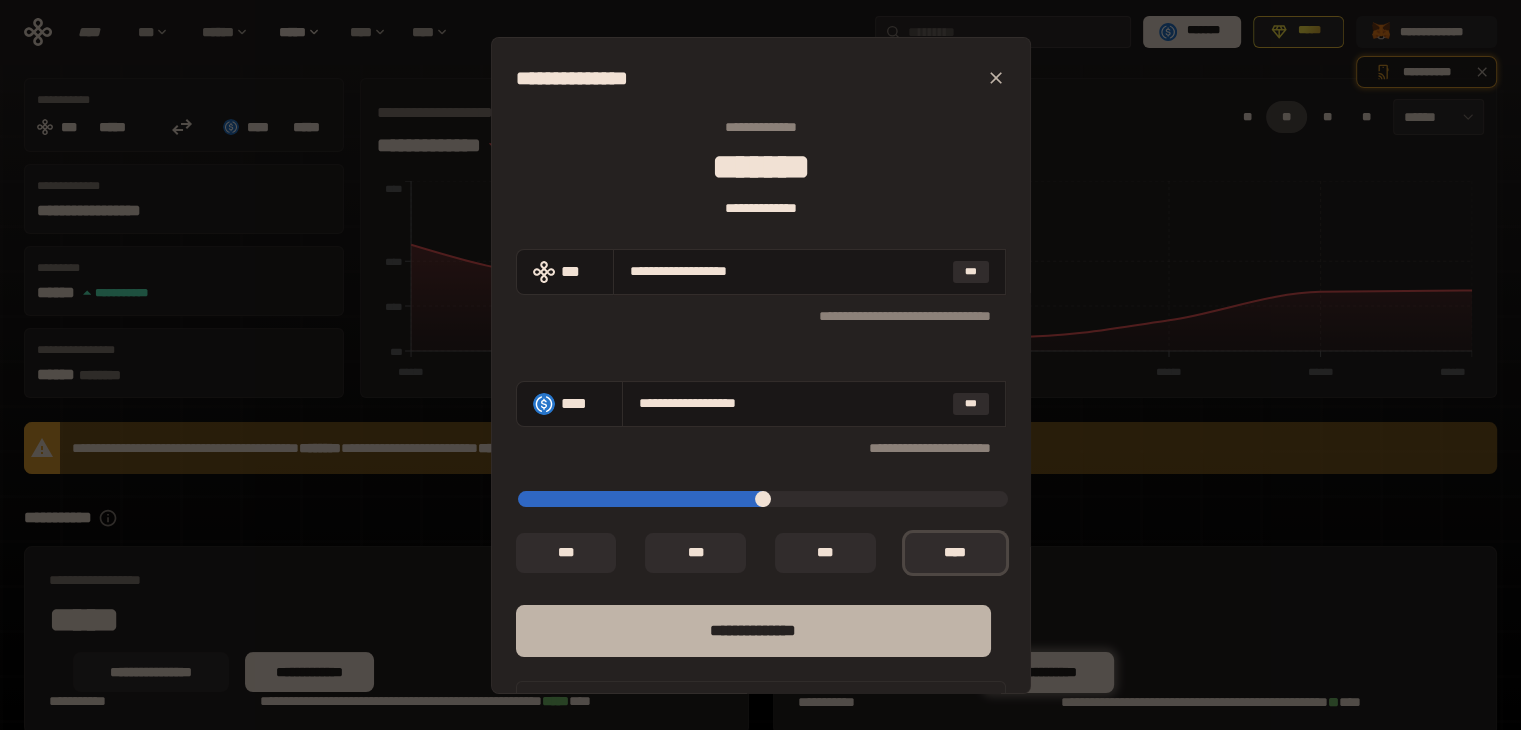 click on "**** *********" at bounding box center [753, 631] 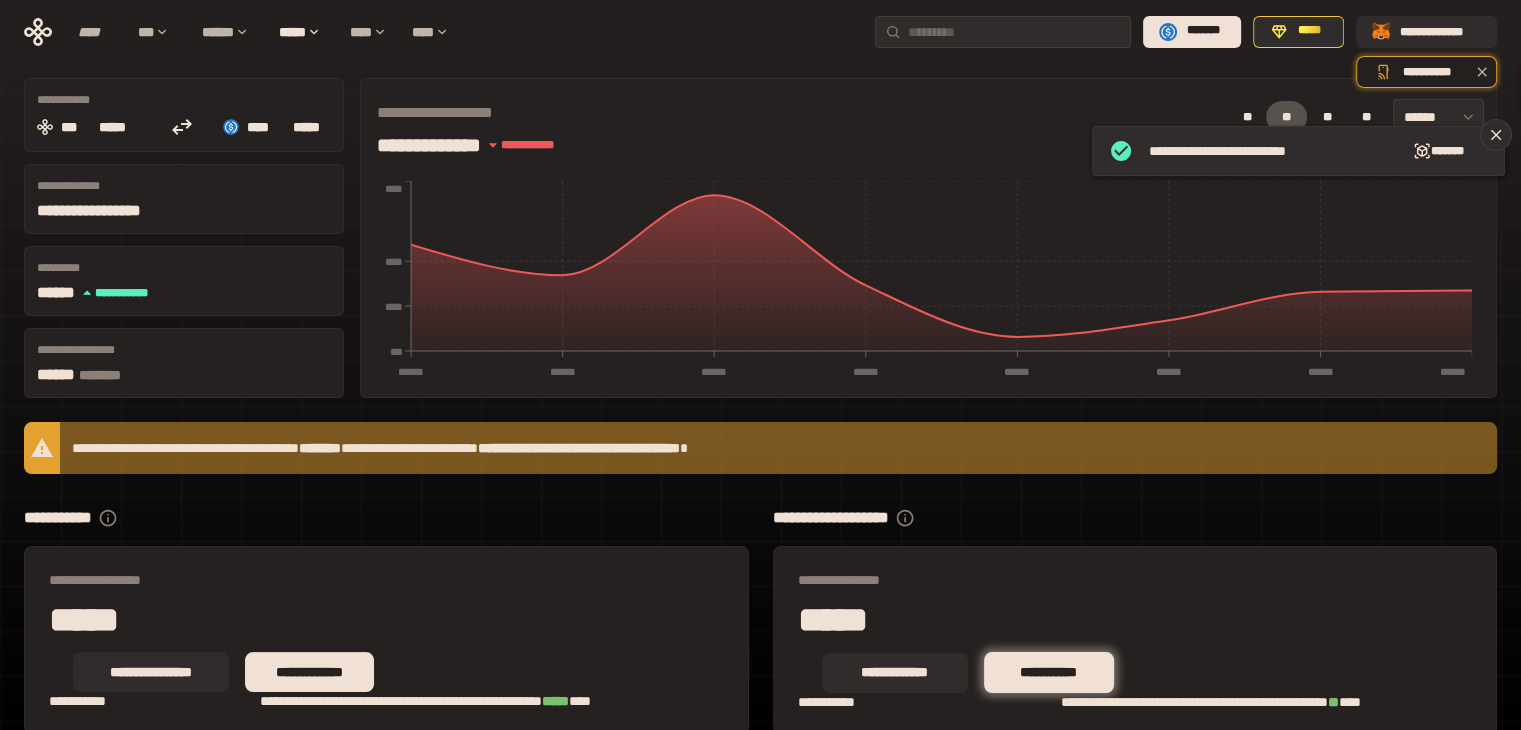 scroll, scrollTop: 88, scrollLeft: 0, axis: vertical 